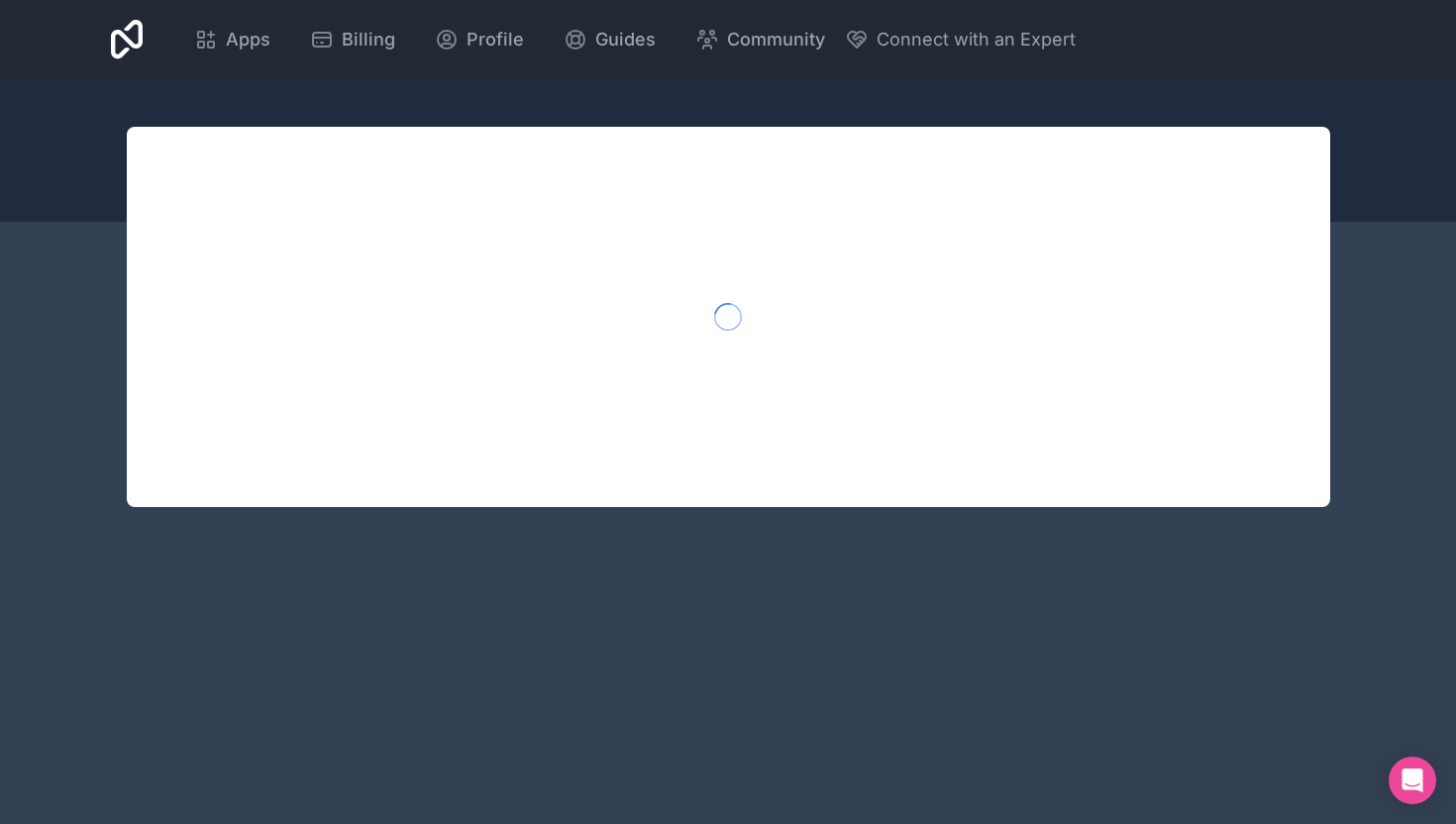 scroll, scrollTop: 0, scrollLeft: 0, axis: both 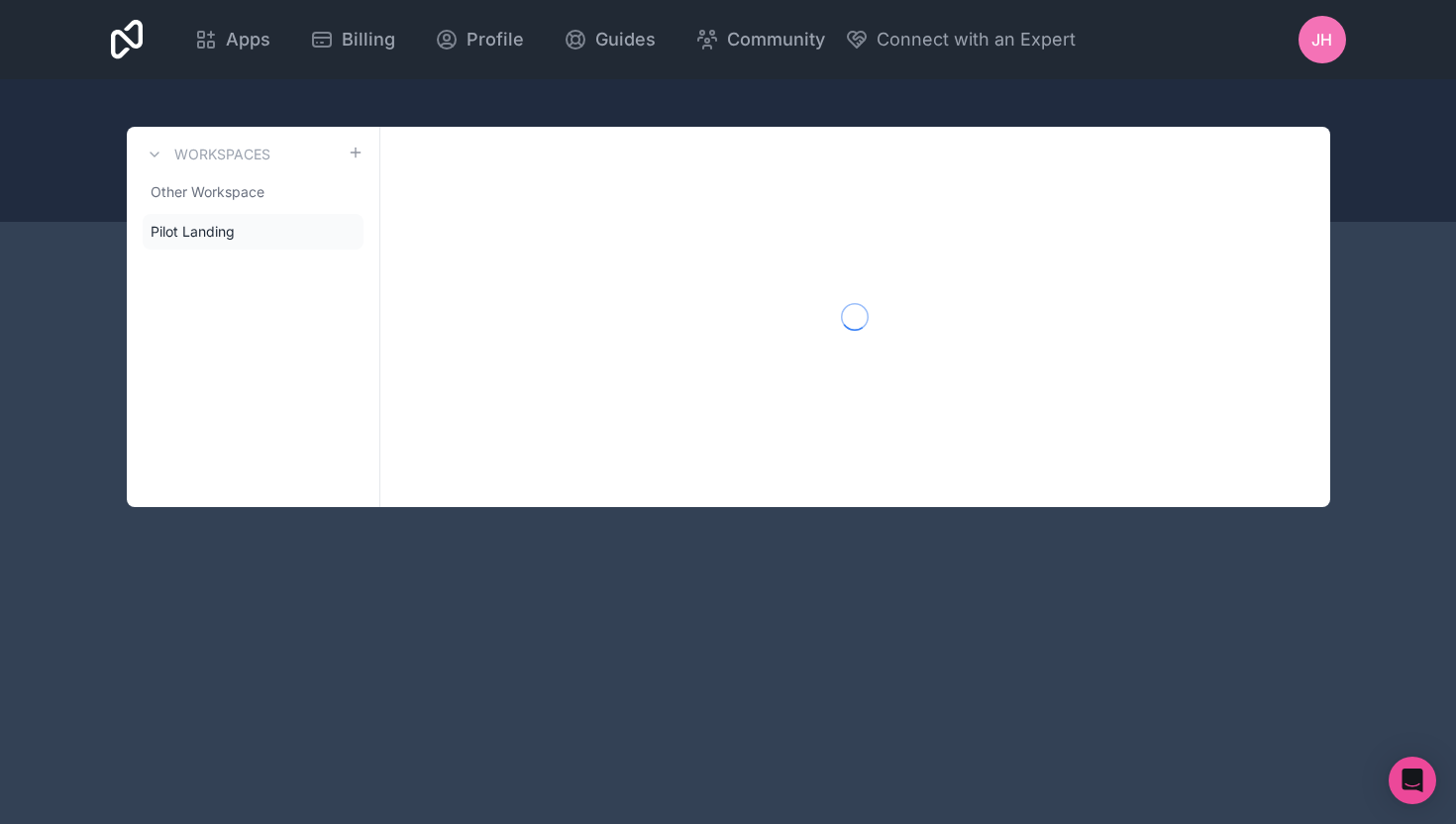 click on "Apps Billing Profile Guides Community Connect with an Expert JH Billing Profile Guides Community Connect with an Expert Refer a friend Sign out" at bounding box center (728, 40) 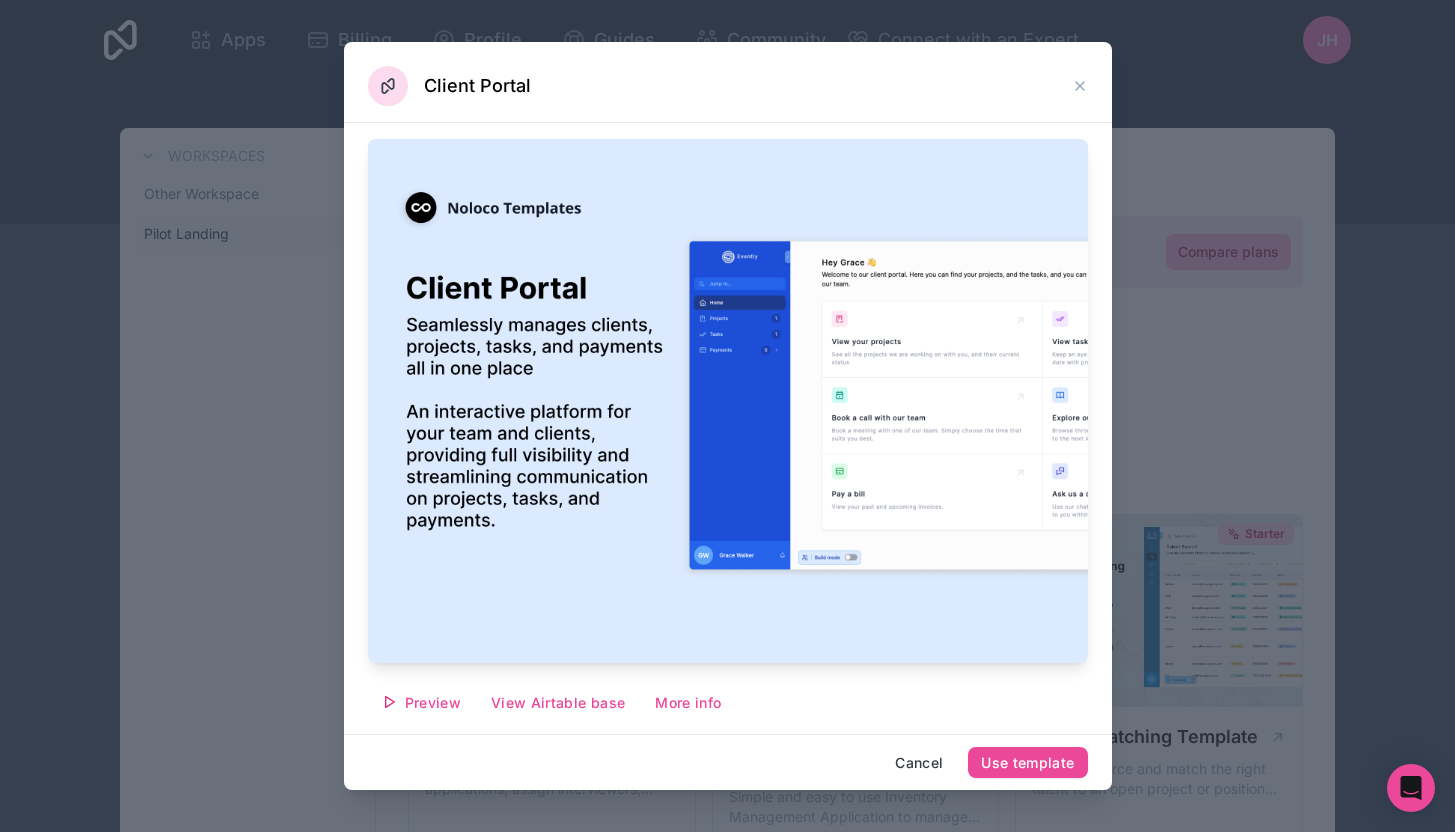 click at bounding box center (727, 416) 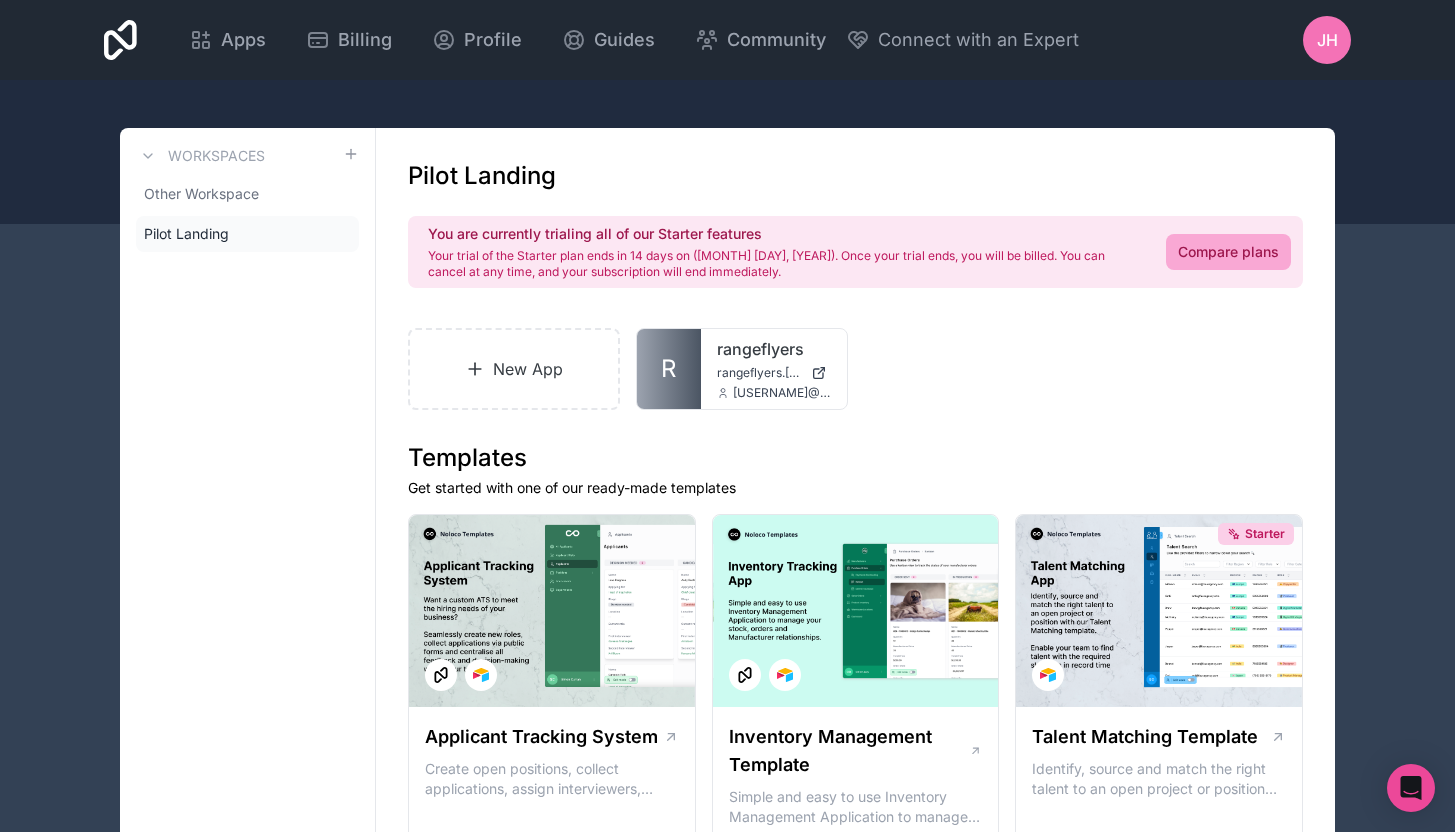 click 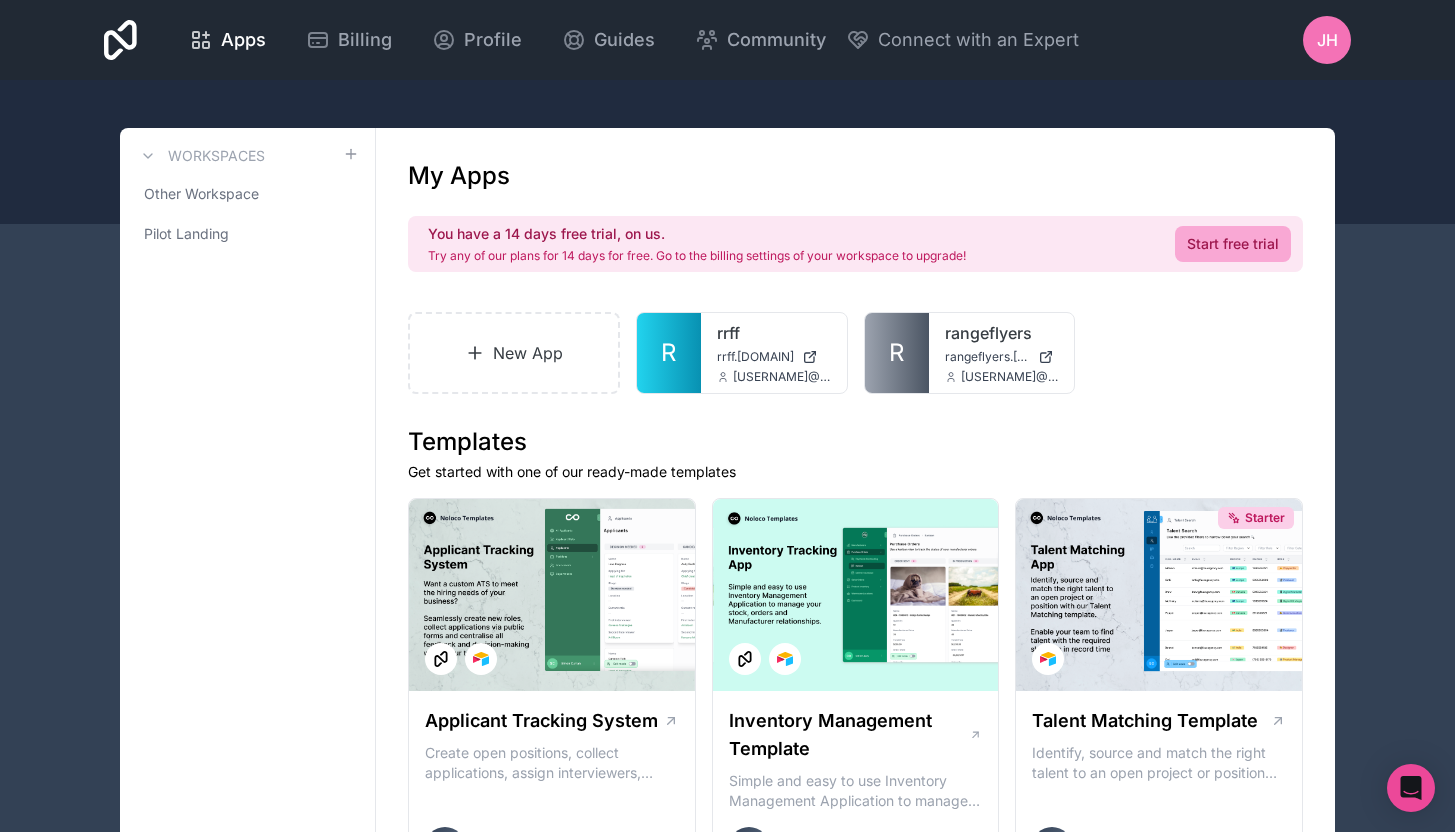 click 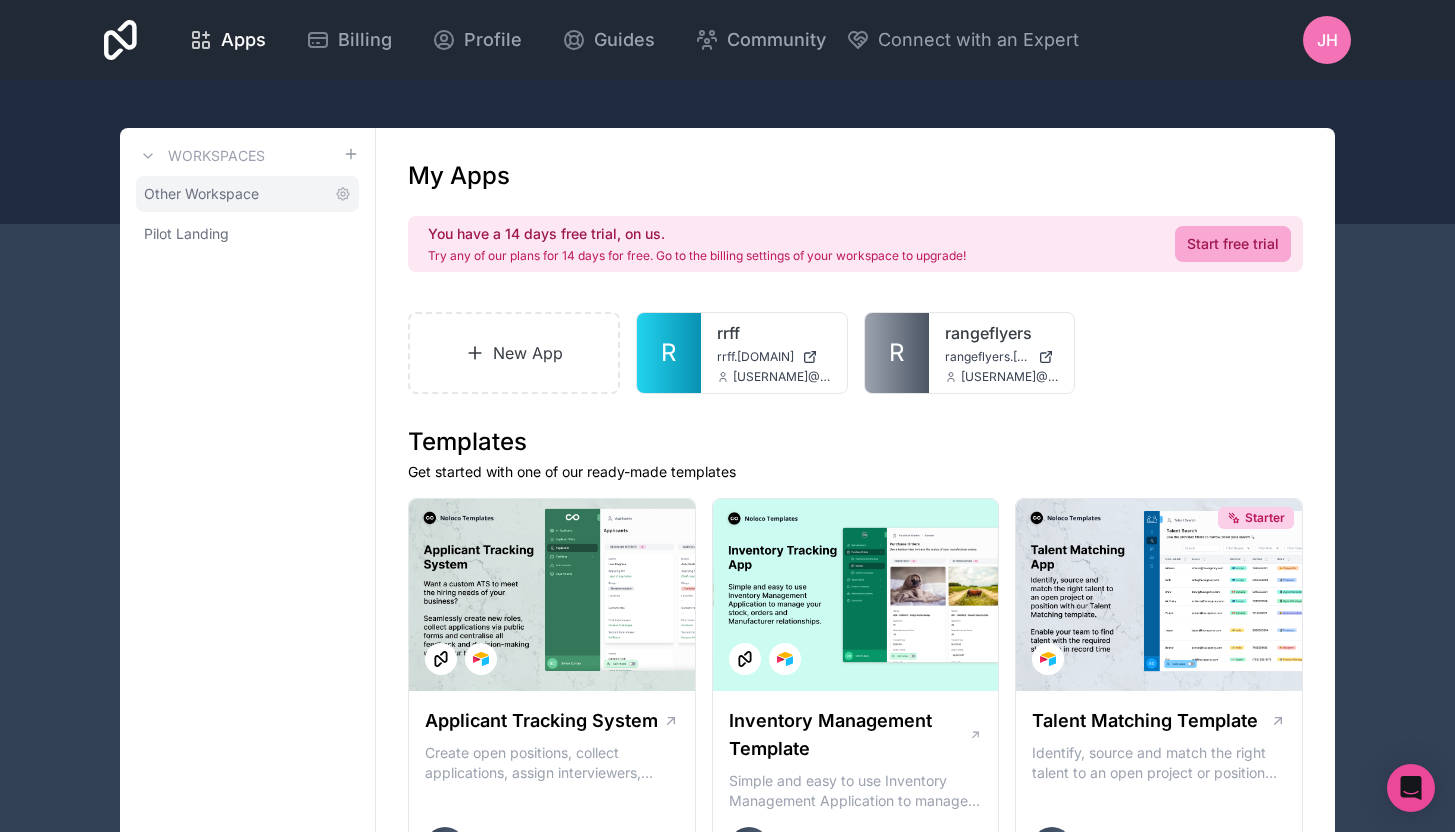 click on "Other Workspace" at bounding box center [201, 194] 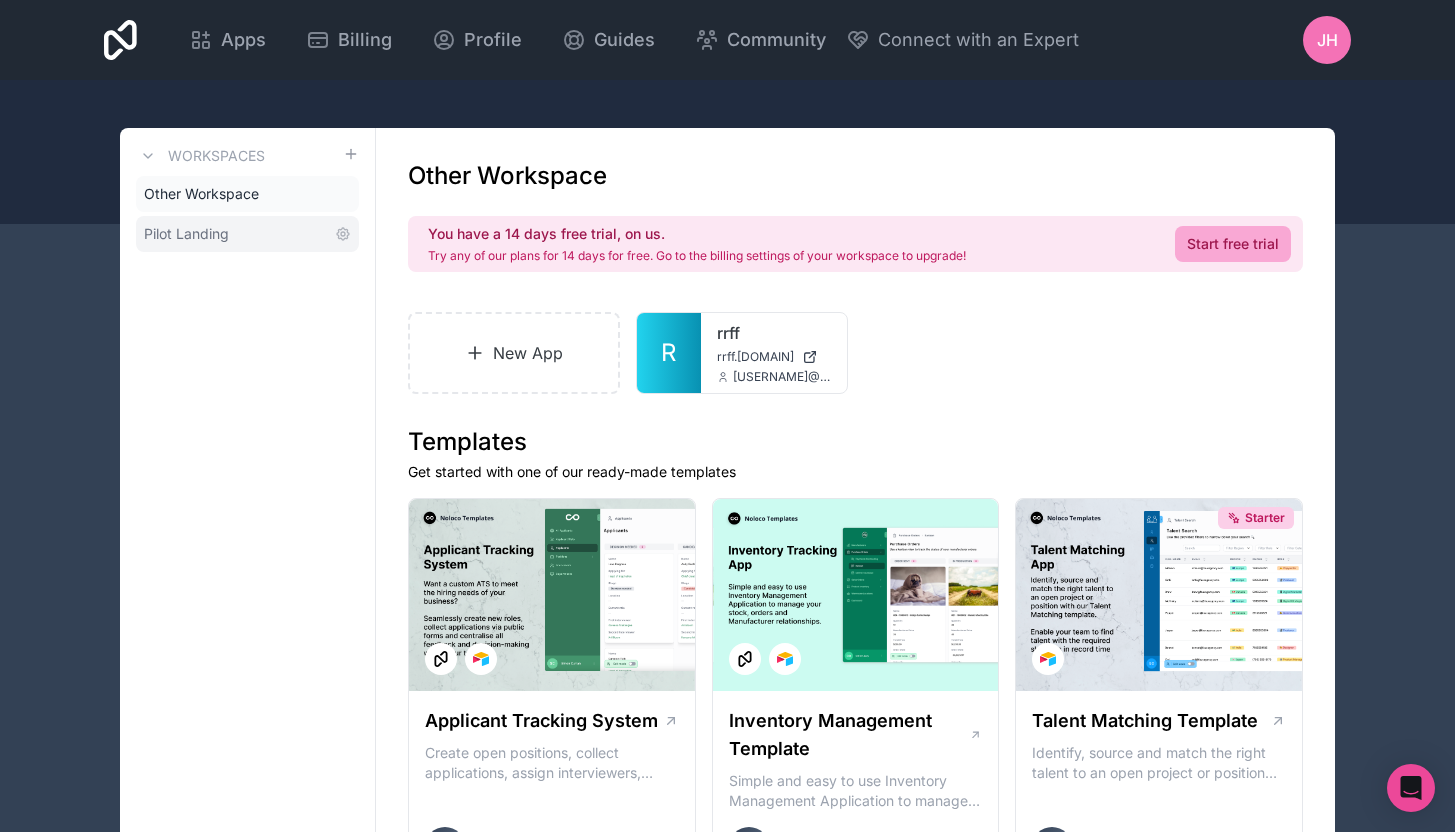 click on "Pilot Landing" at bounding box center [186, 234] 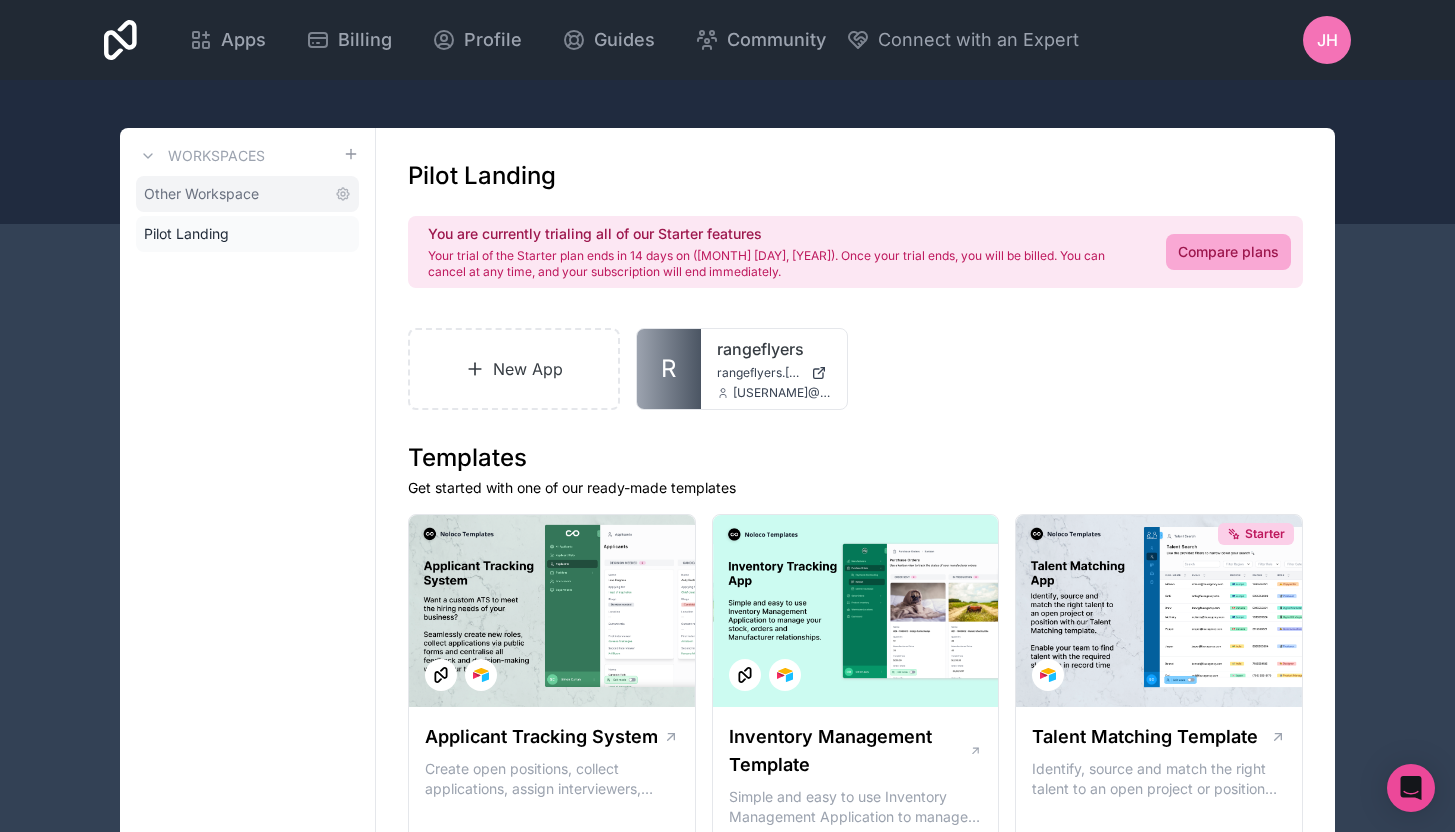click on "Other Workspace" at bounding box center (247, 194) 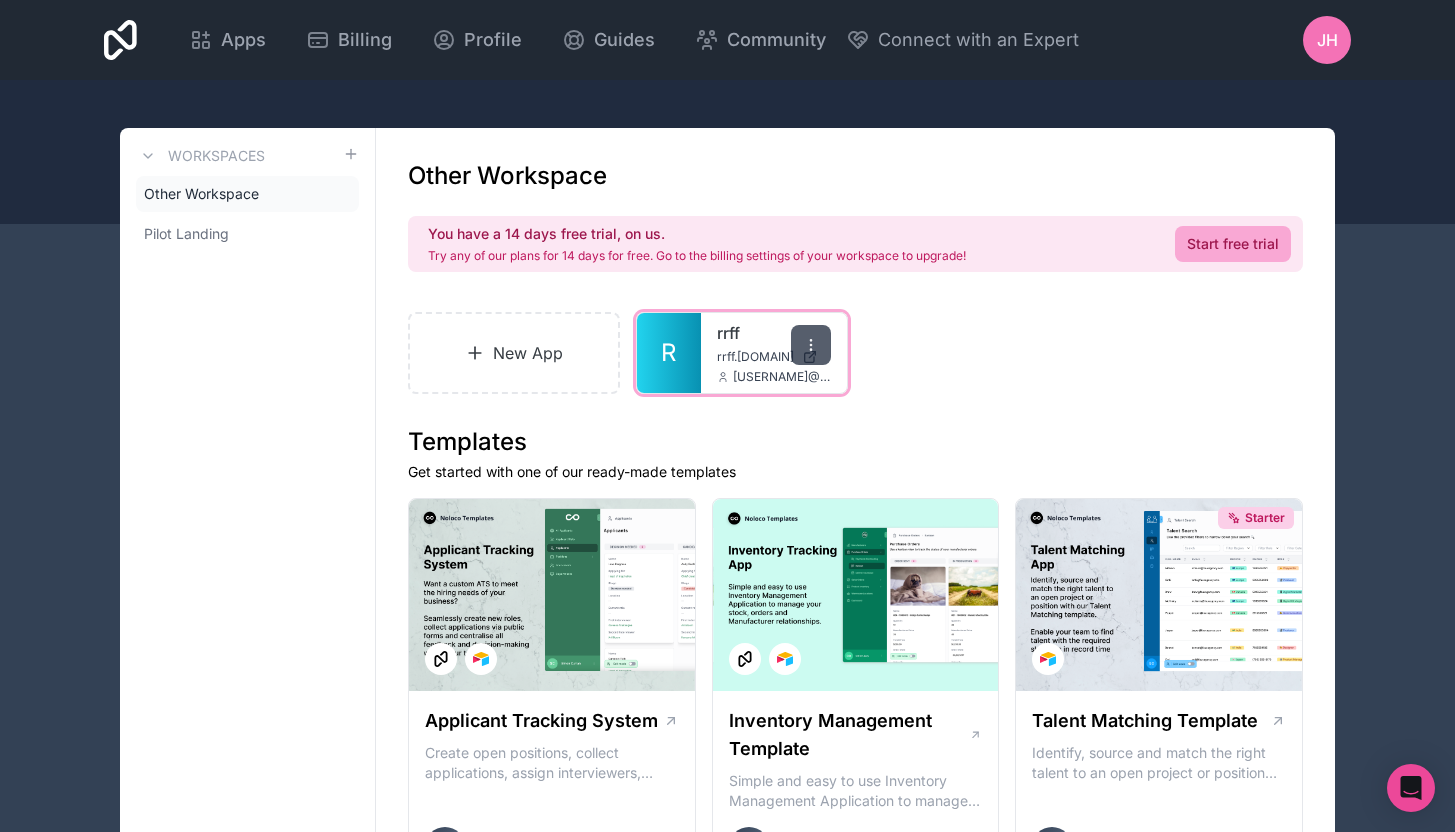 click at bounding box center [811, 345] 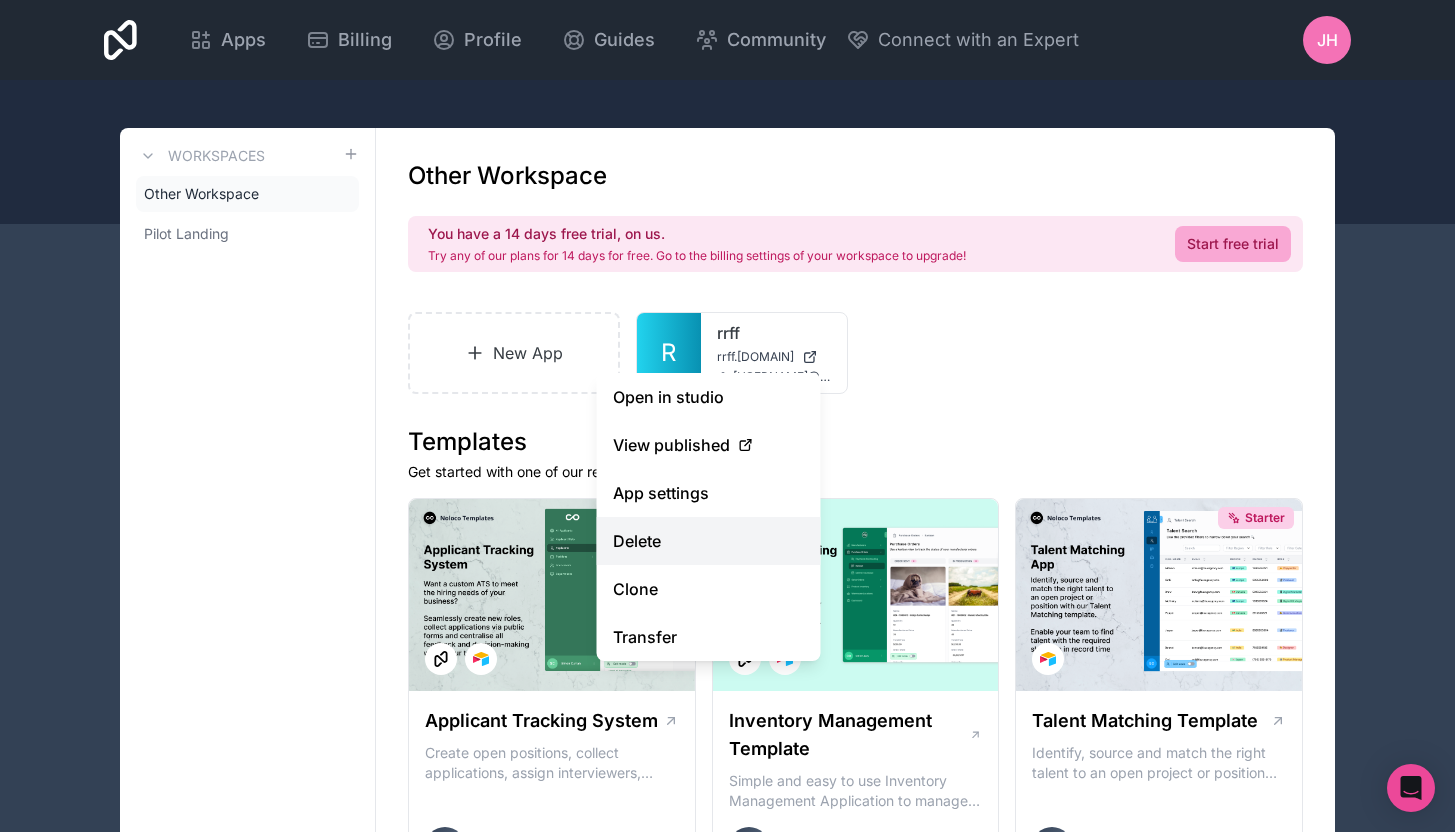 click on "Delete" at bounding box center [709, 541] 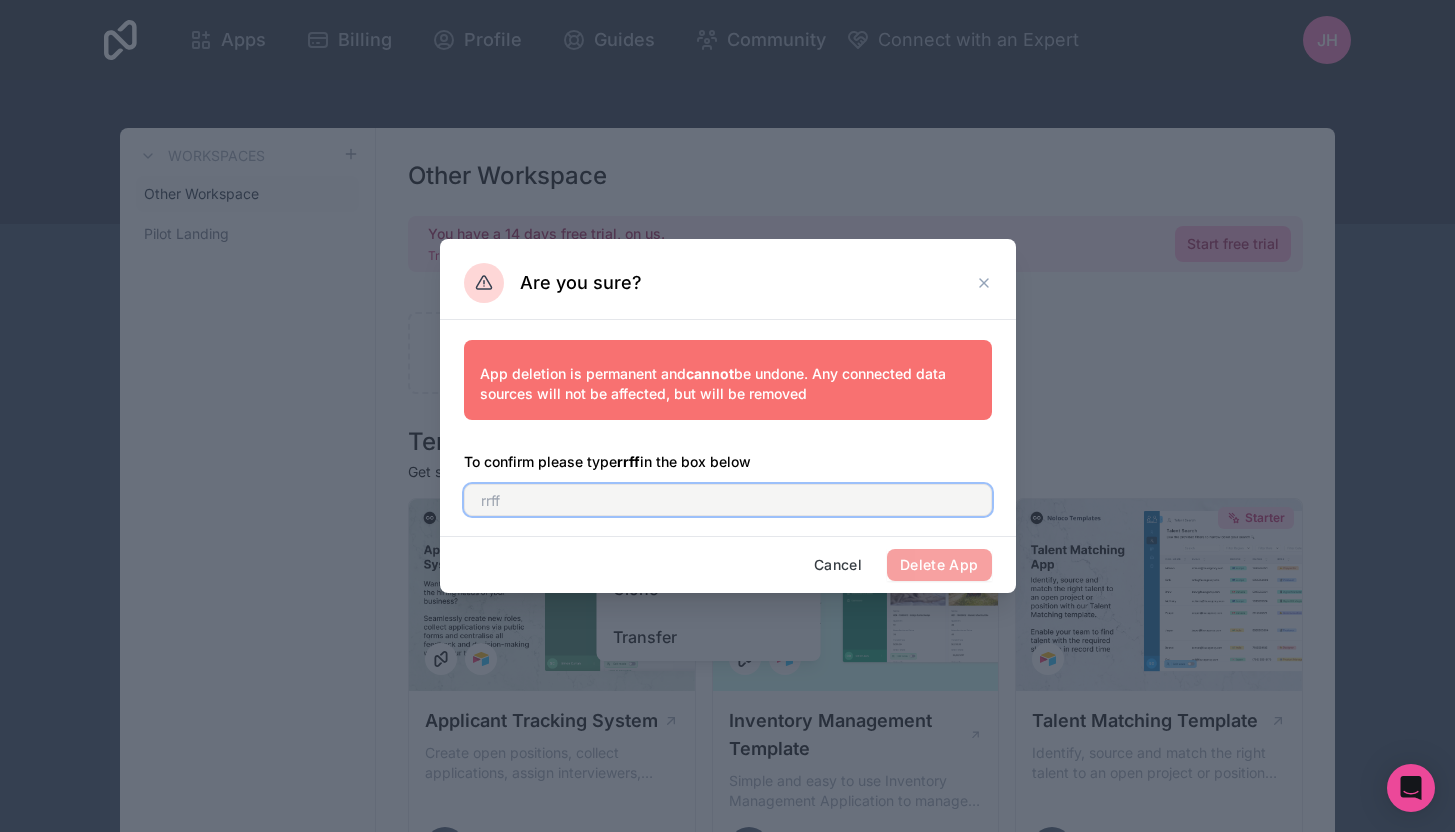 click at bounding box center (728, 500) 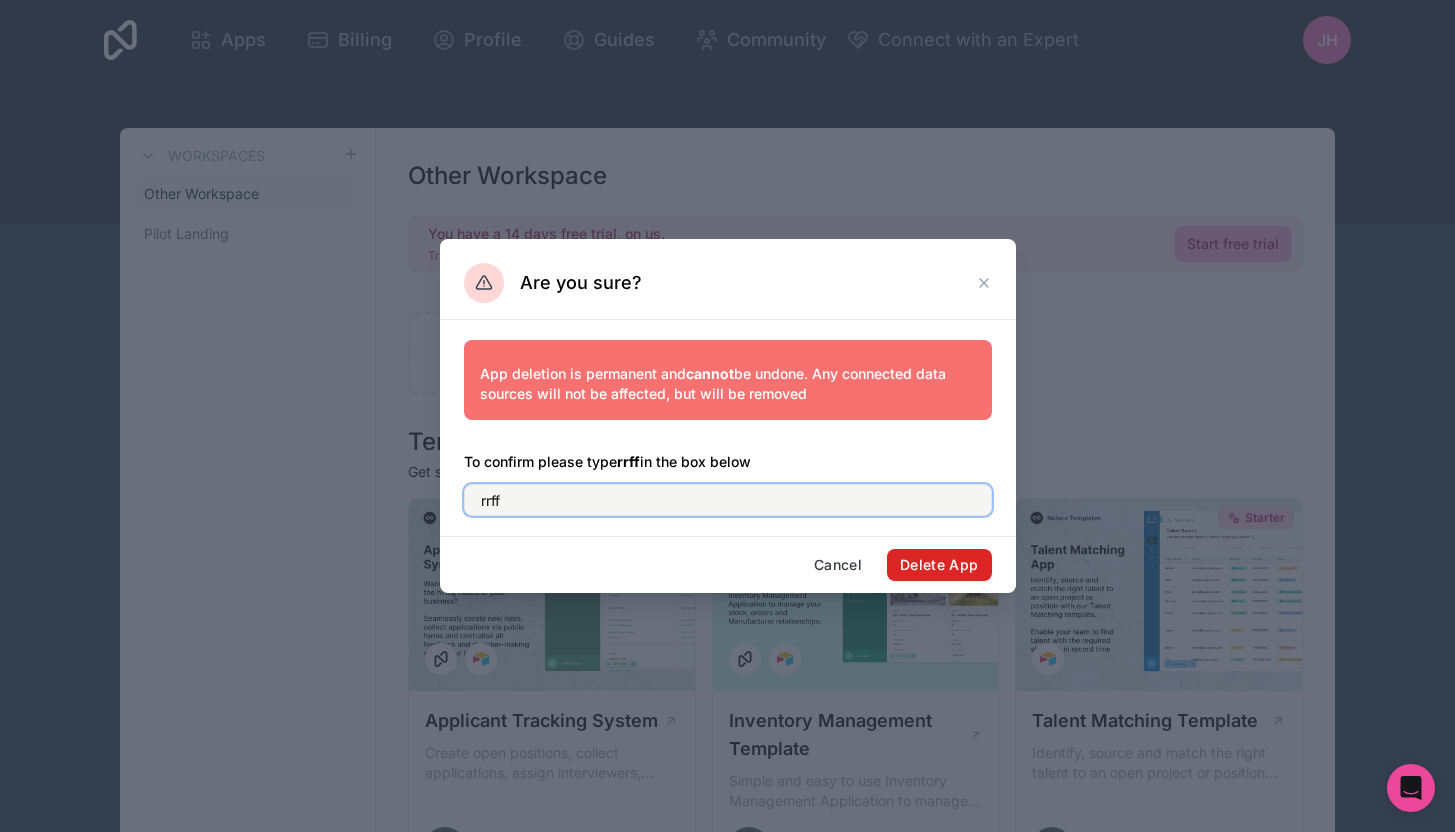 type on "rrff" 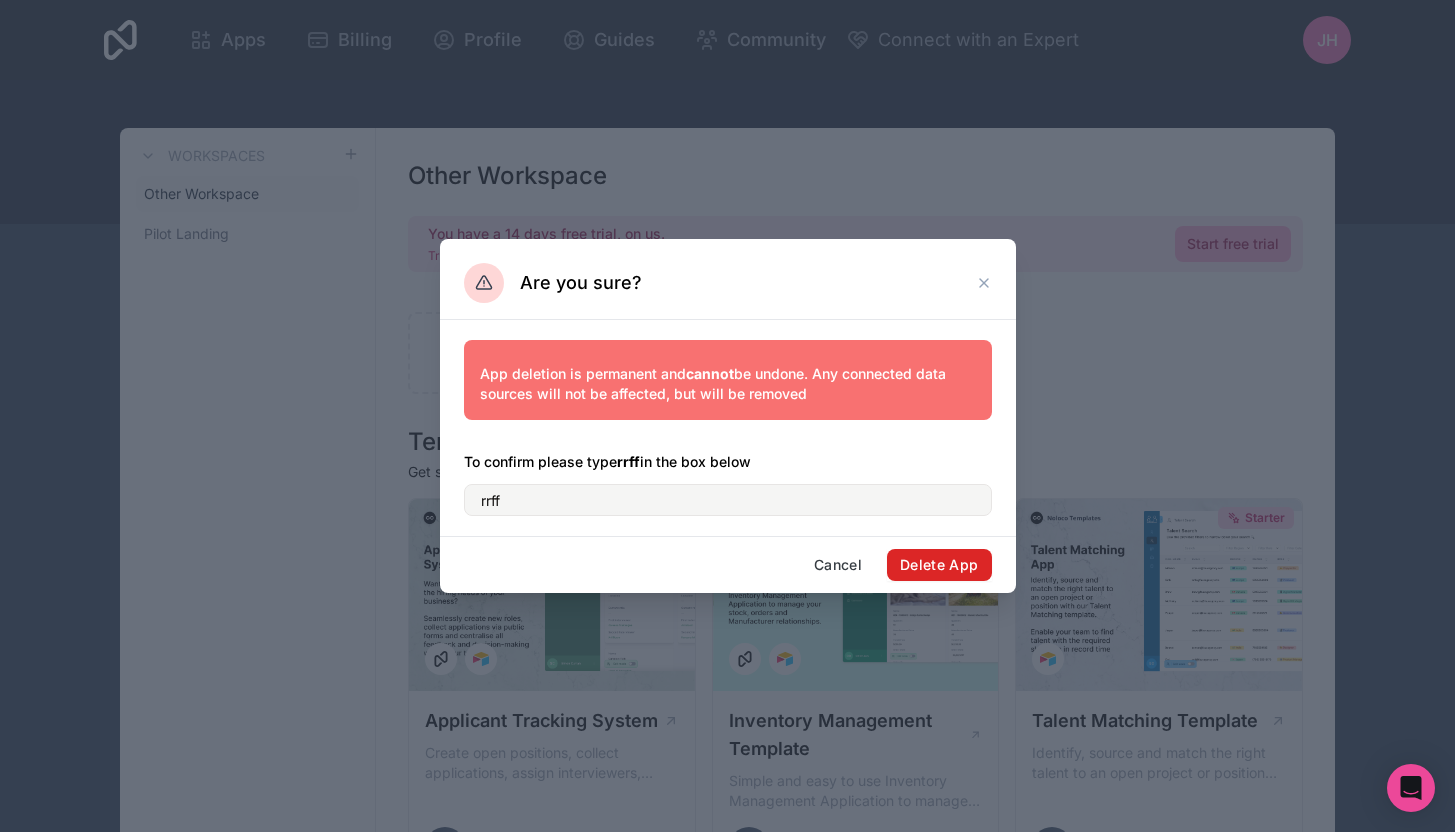 click on "Delete App" at bounding box center [939, 565] 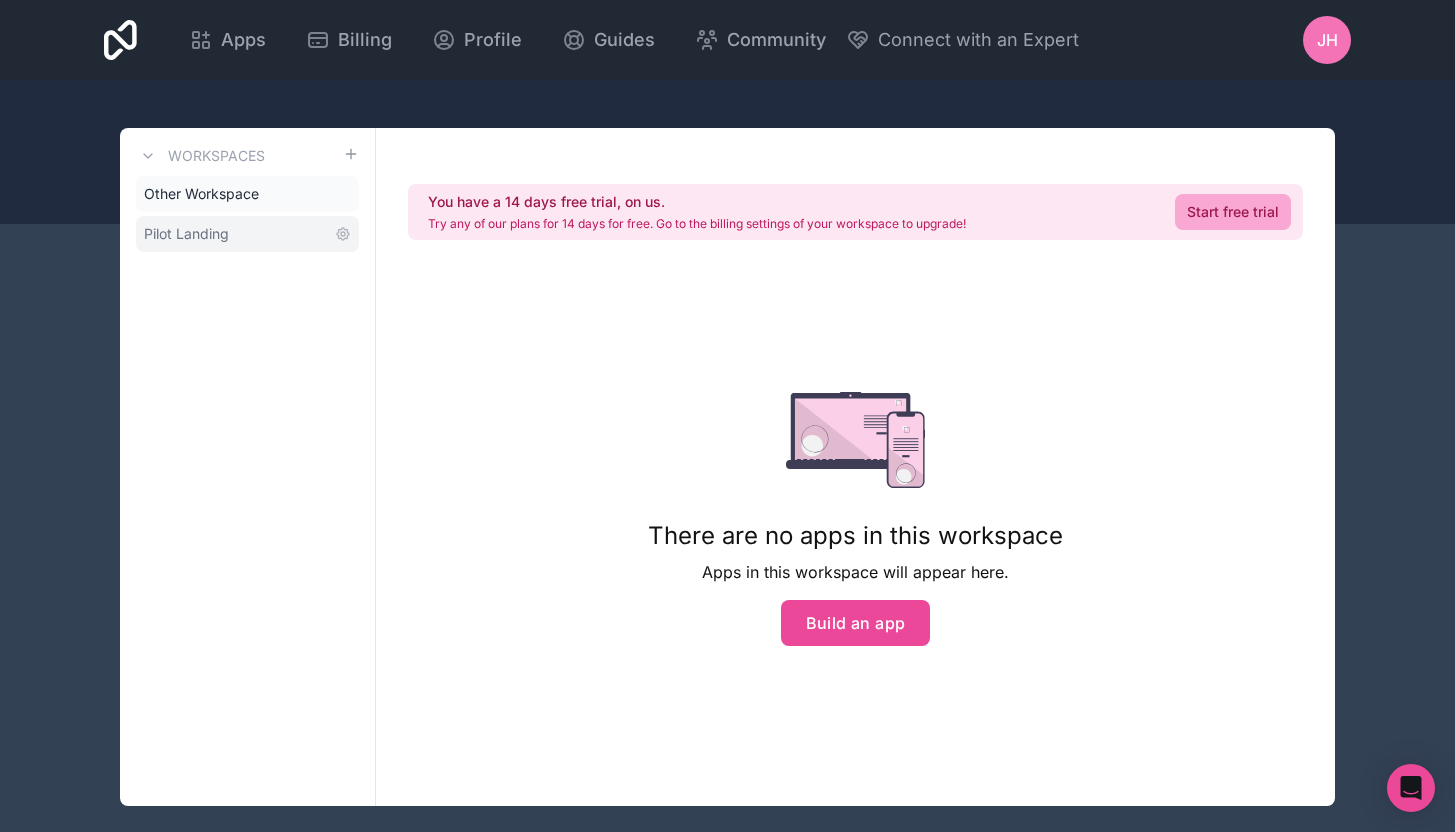 click on "Pilot Landing" at bounding box center [186, 234] 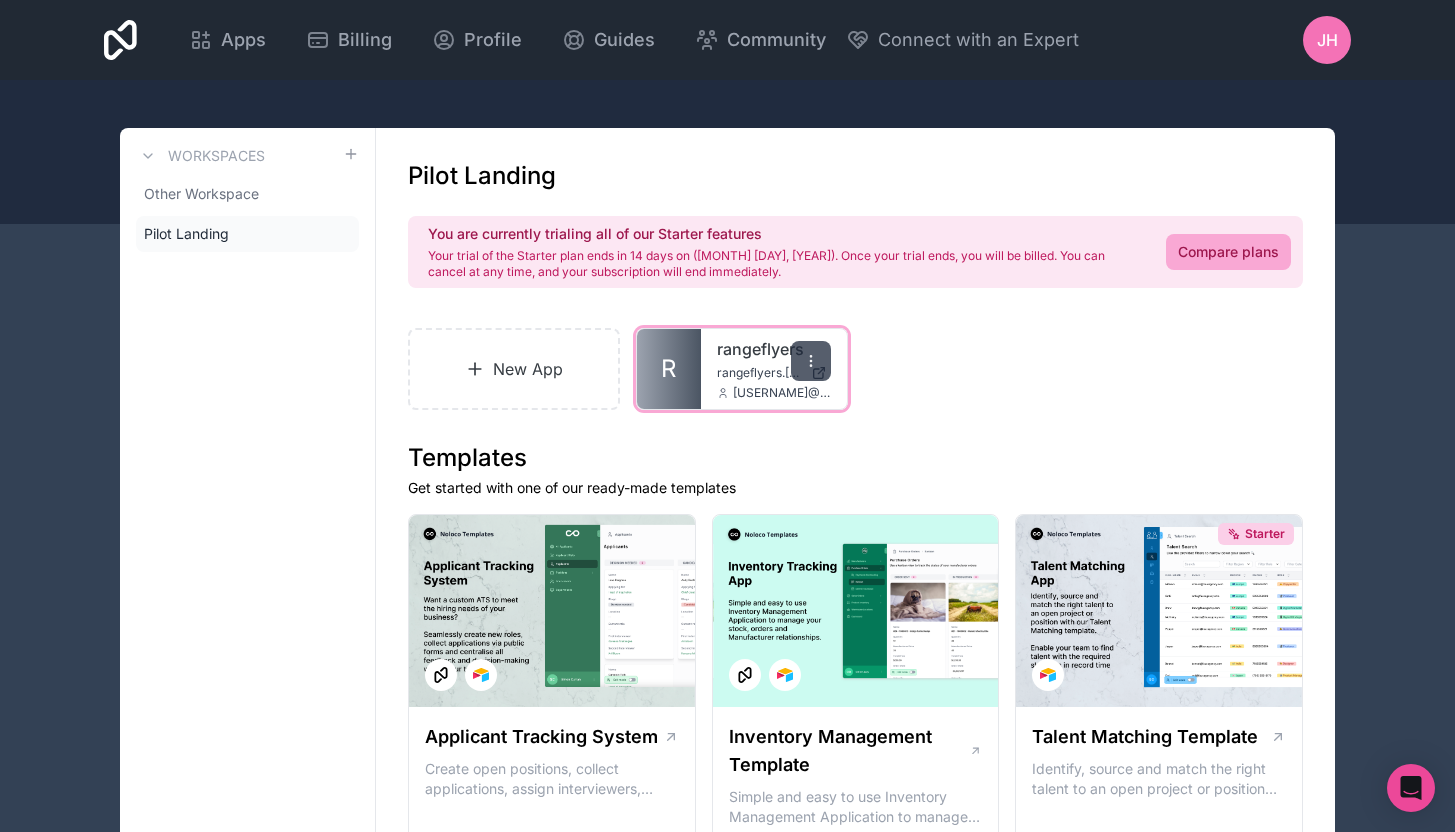 click at bounding box center (811, 361) 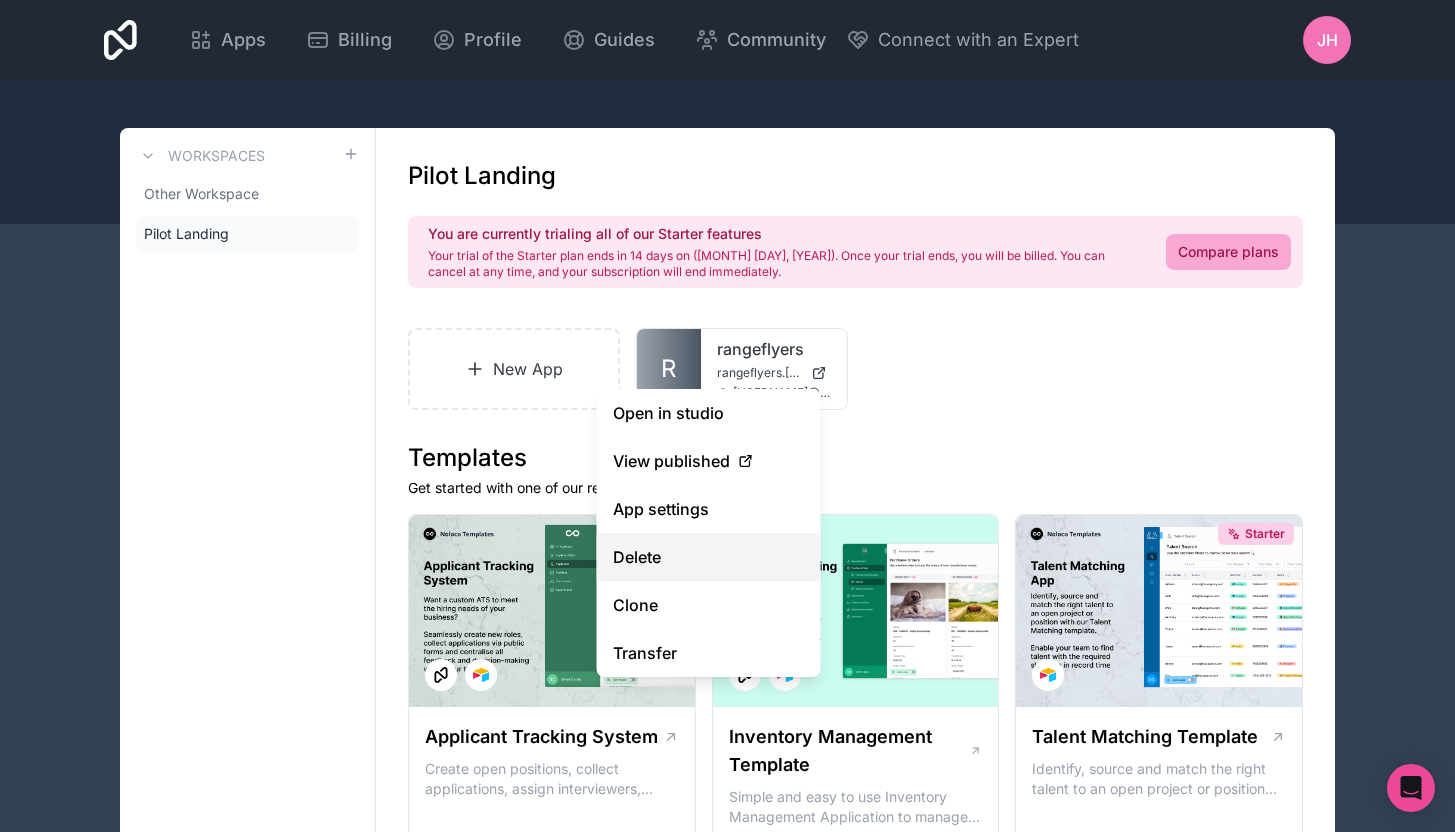 click on "Delete" at bounding box center (709, 557) 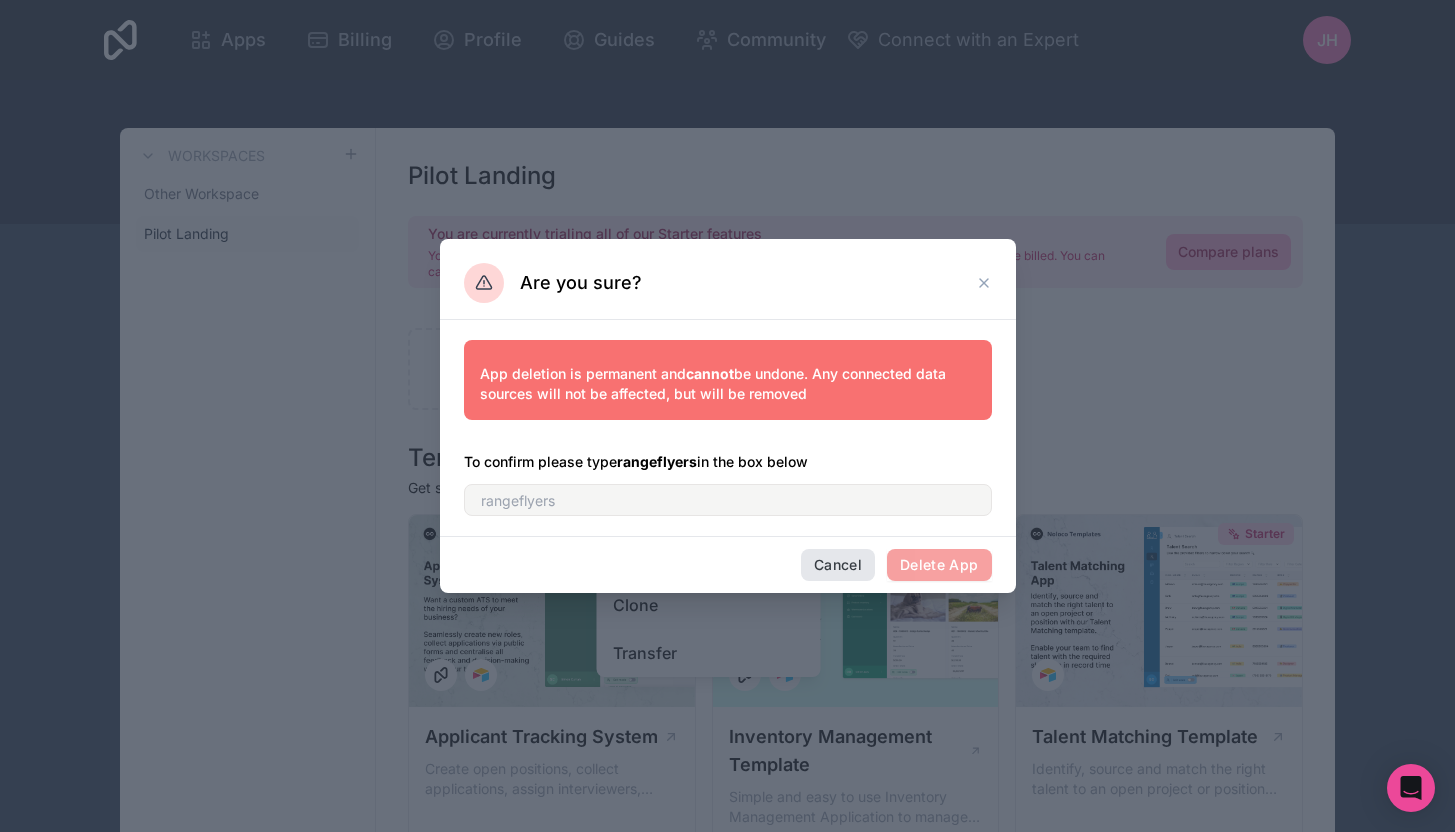 click on "Cancel" at bounding box center [838, 565] 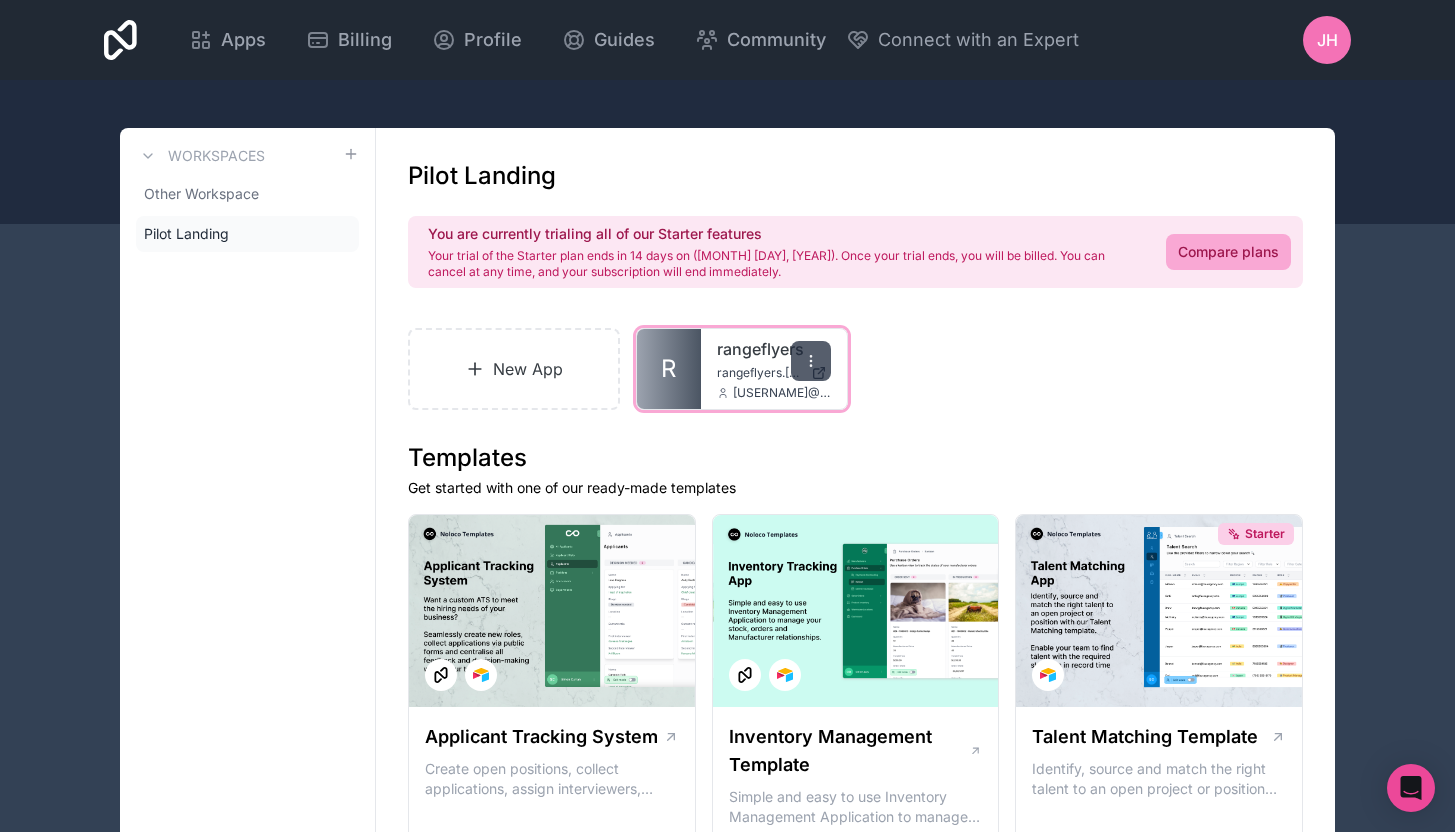 click 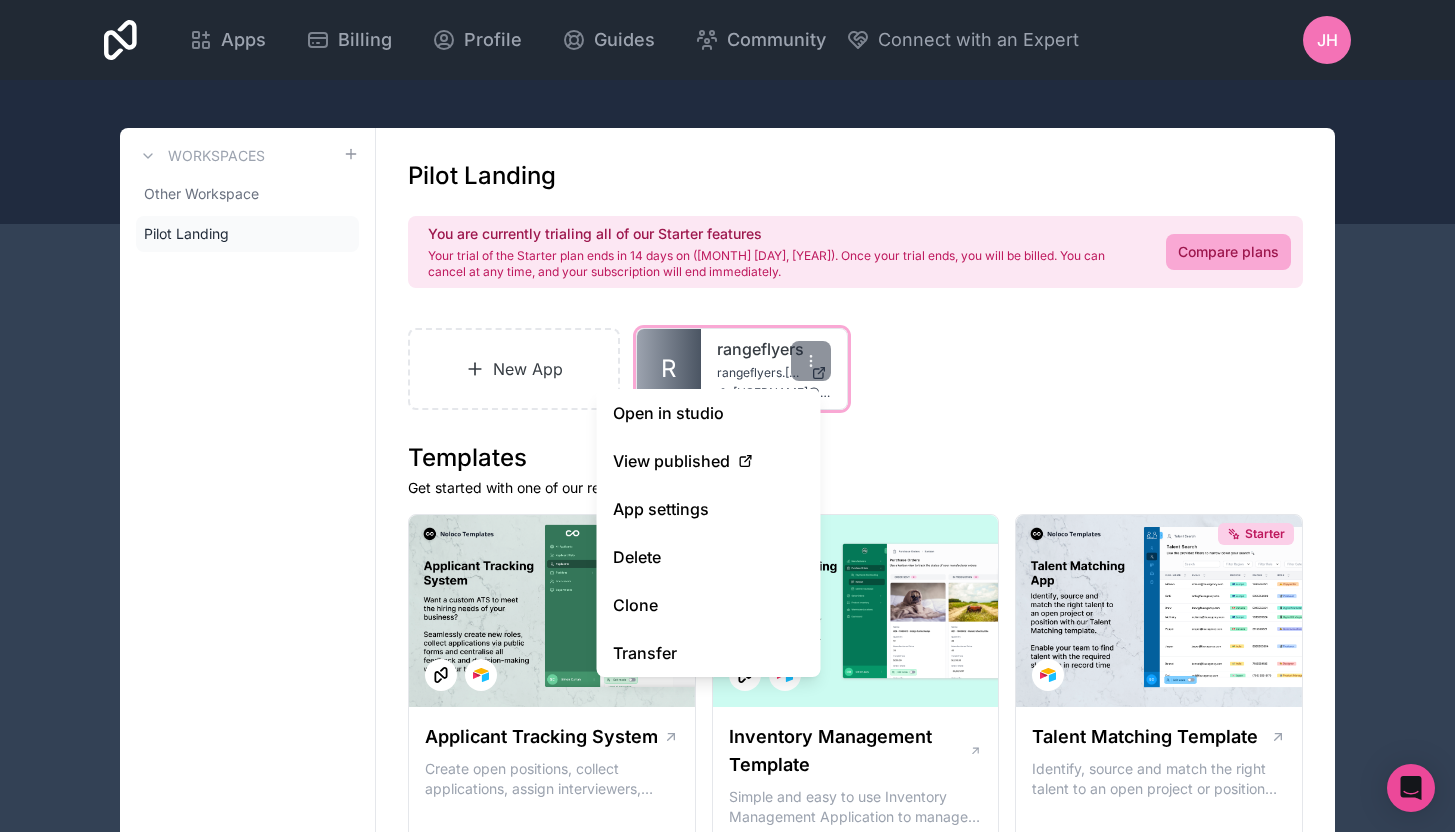 click on "rangeflyers" at bounding box center (774, 349) 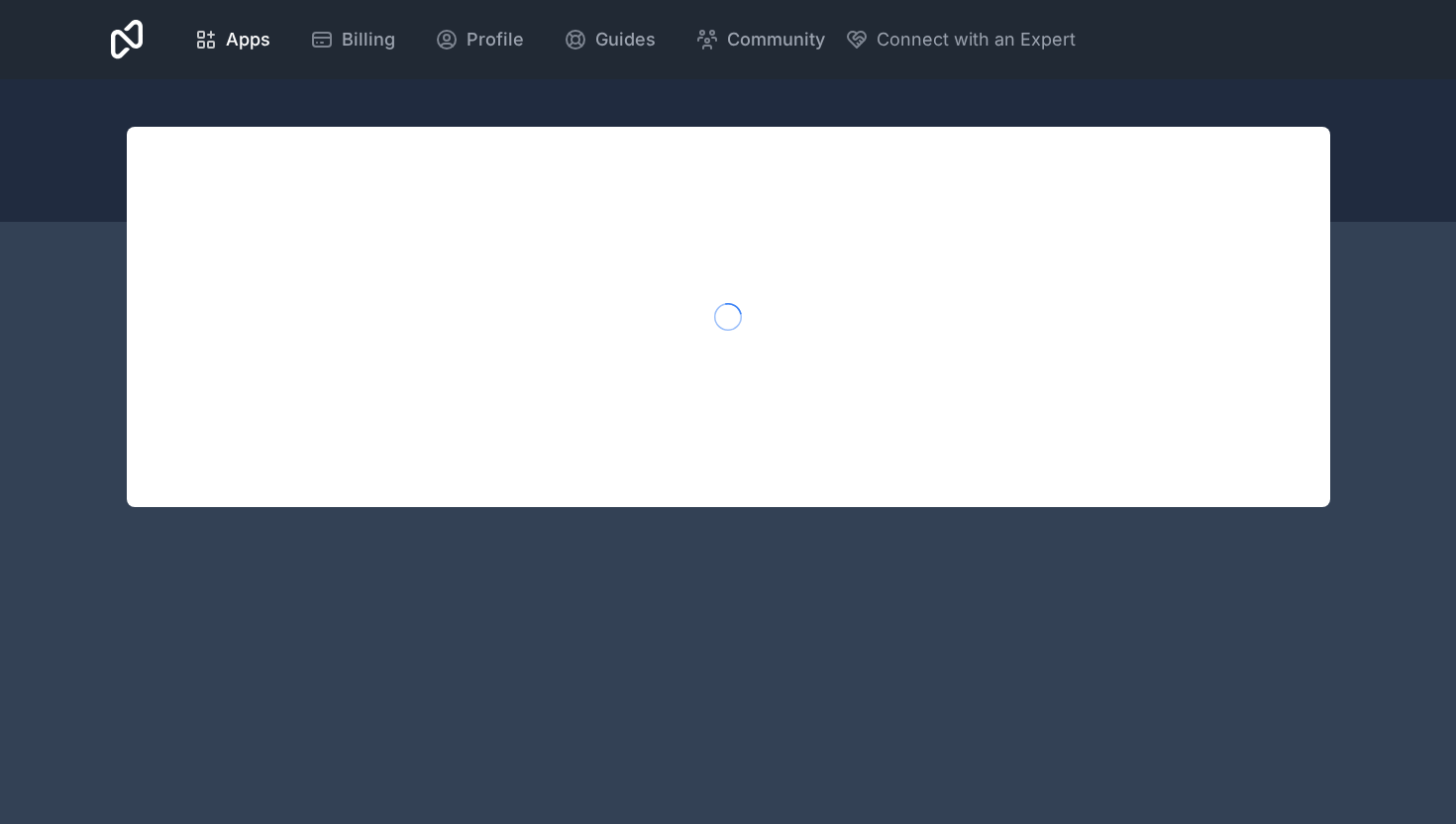 scroll, scrollTop: 0, scrollLeft: 0, axis: both 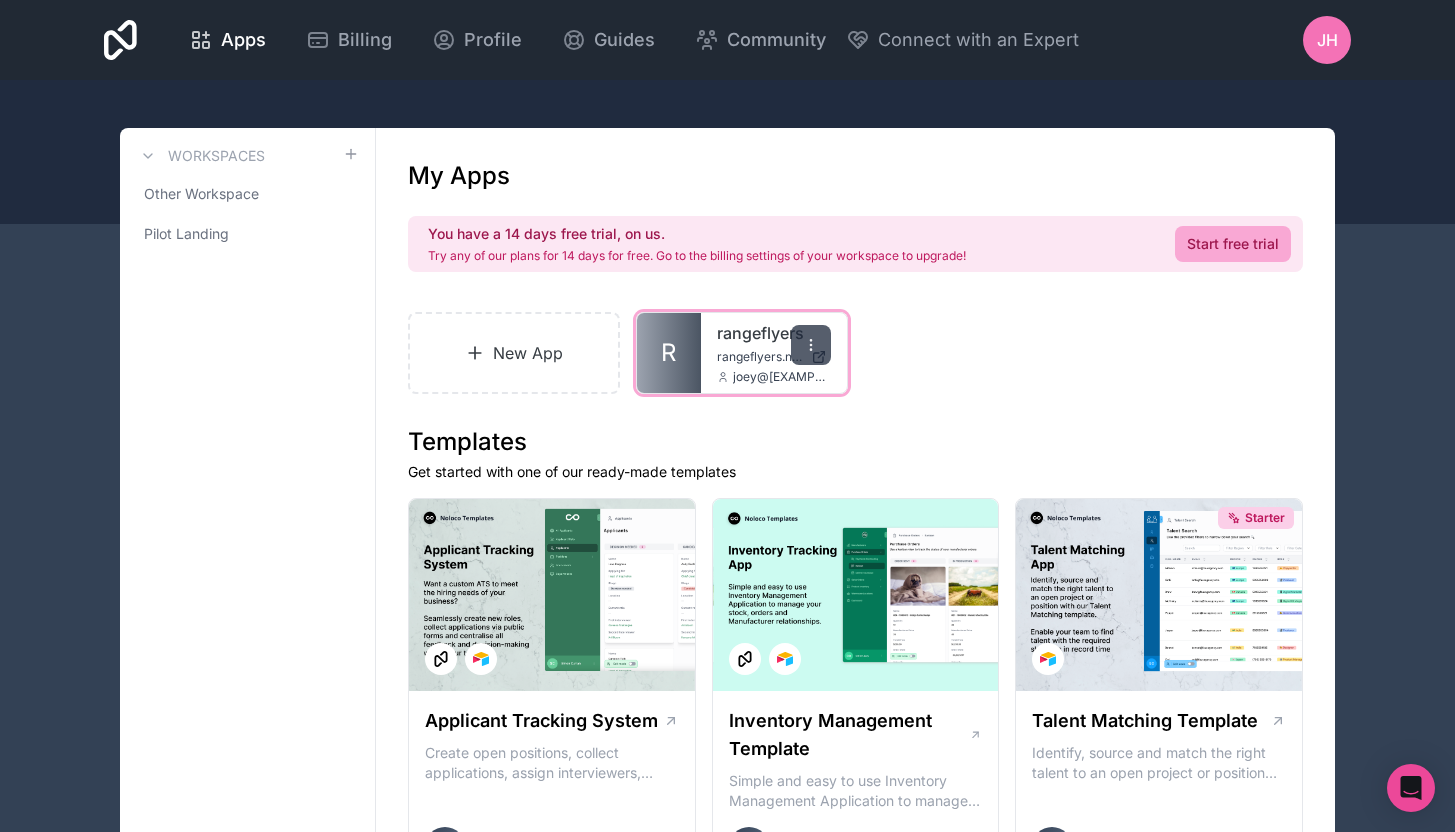 click at bounding box center [811, 345] 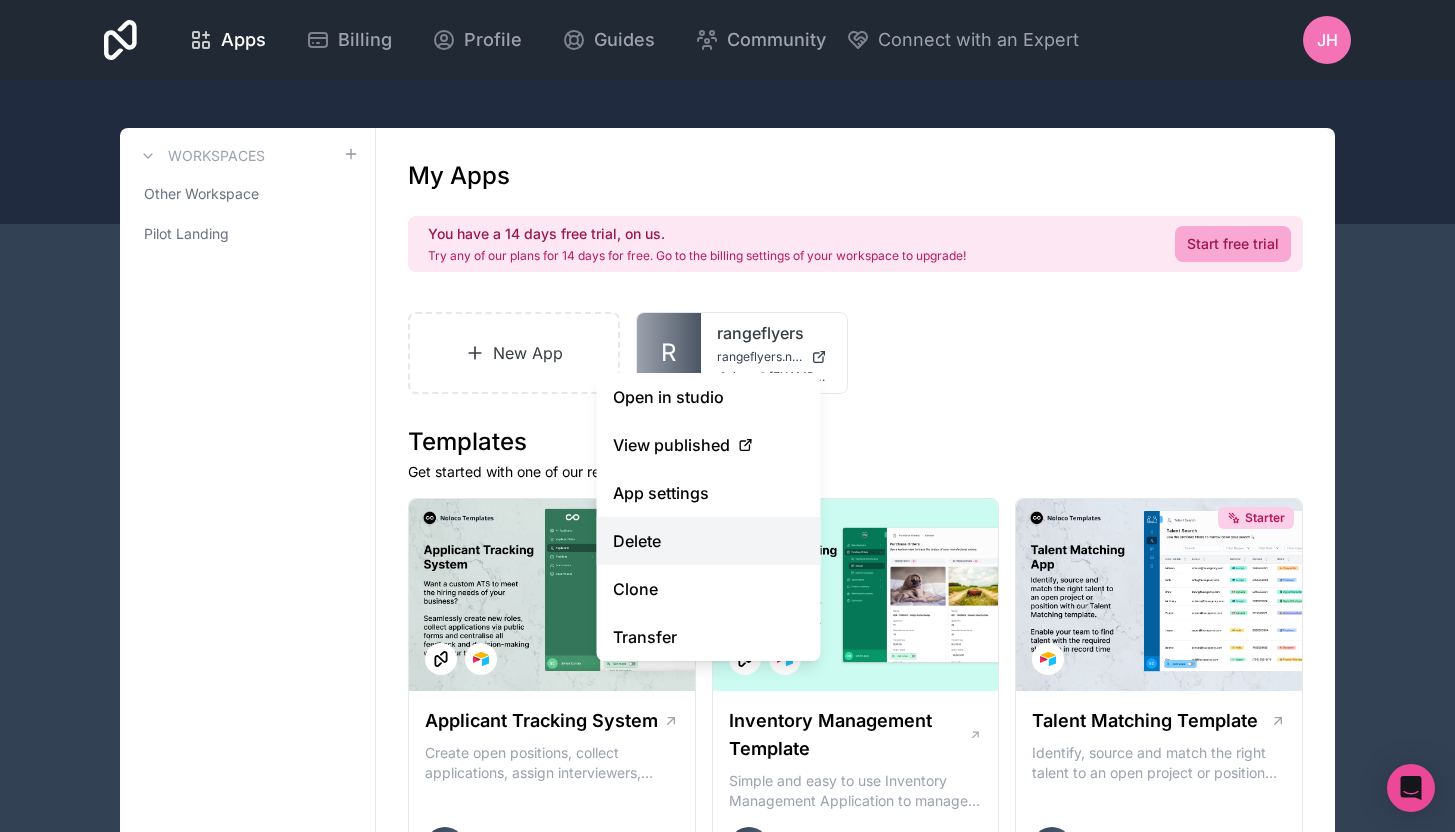 click on "Delete" at bounding box center (709, 541) 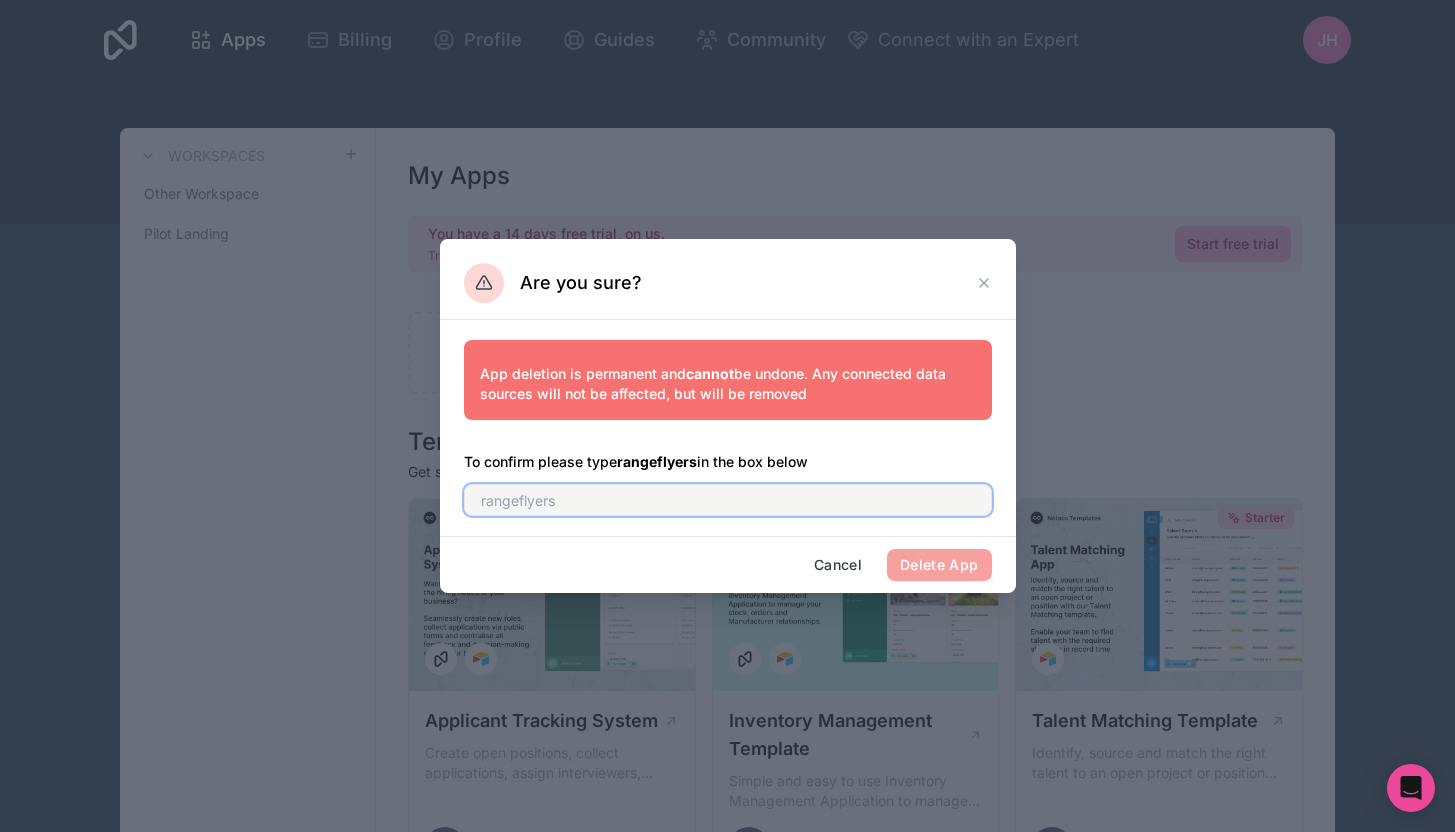 click at bounding box center (728, 500) 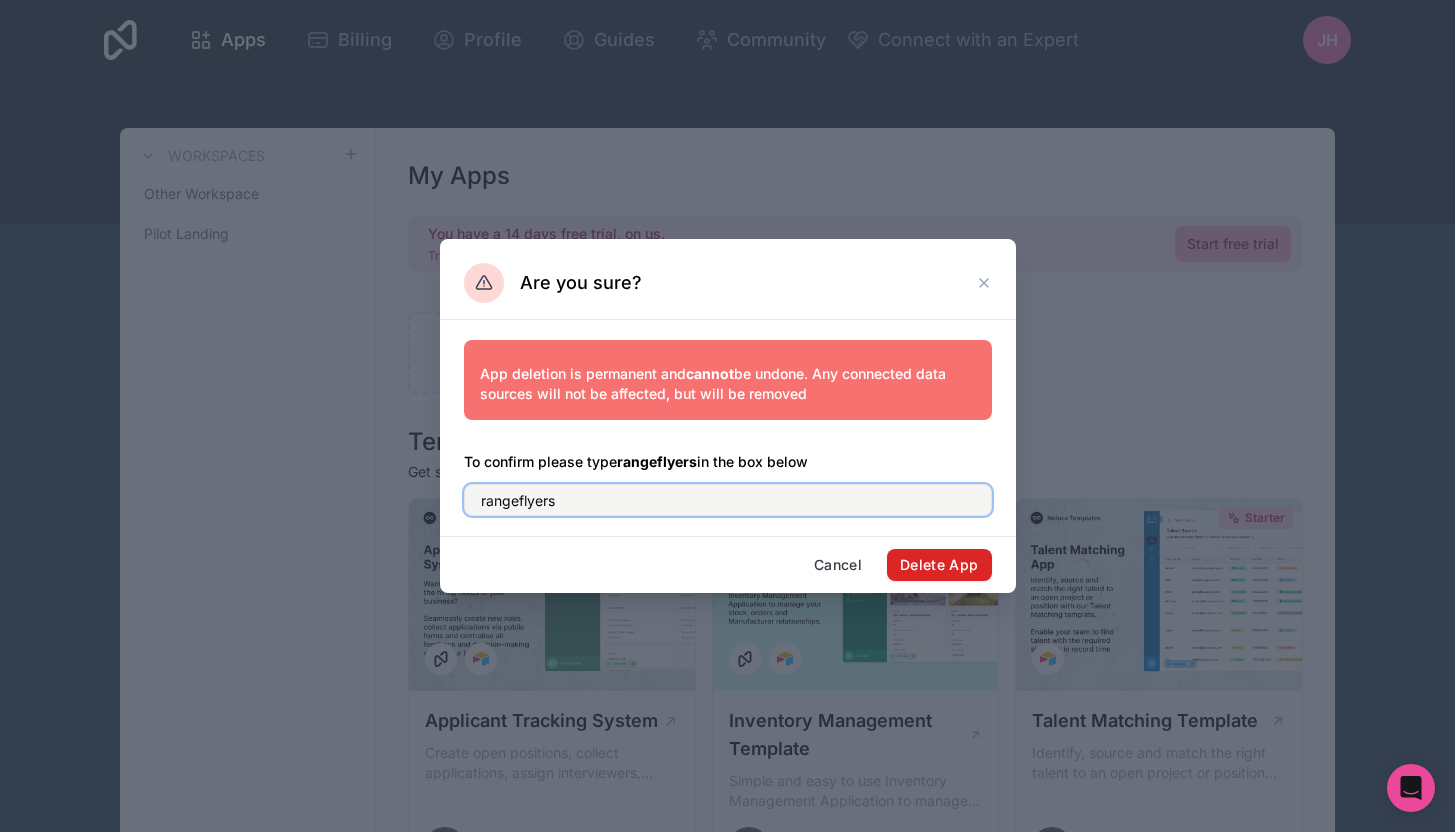 type on "rangeflyers" 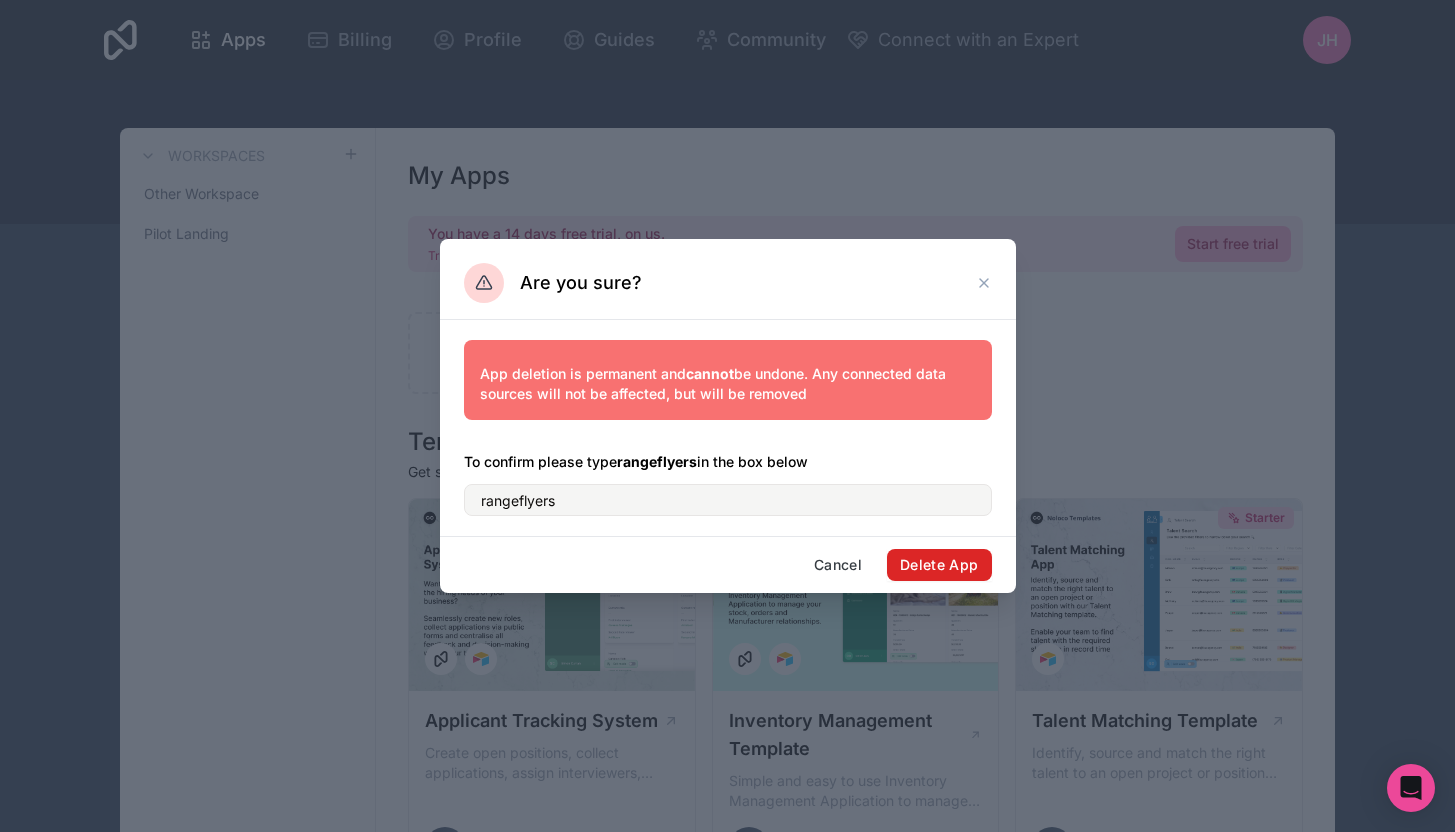 click on "Delete App" at bounding box center (939, 565) 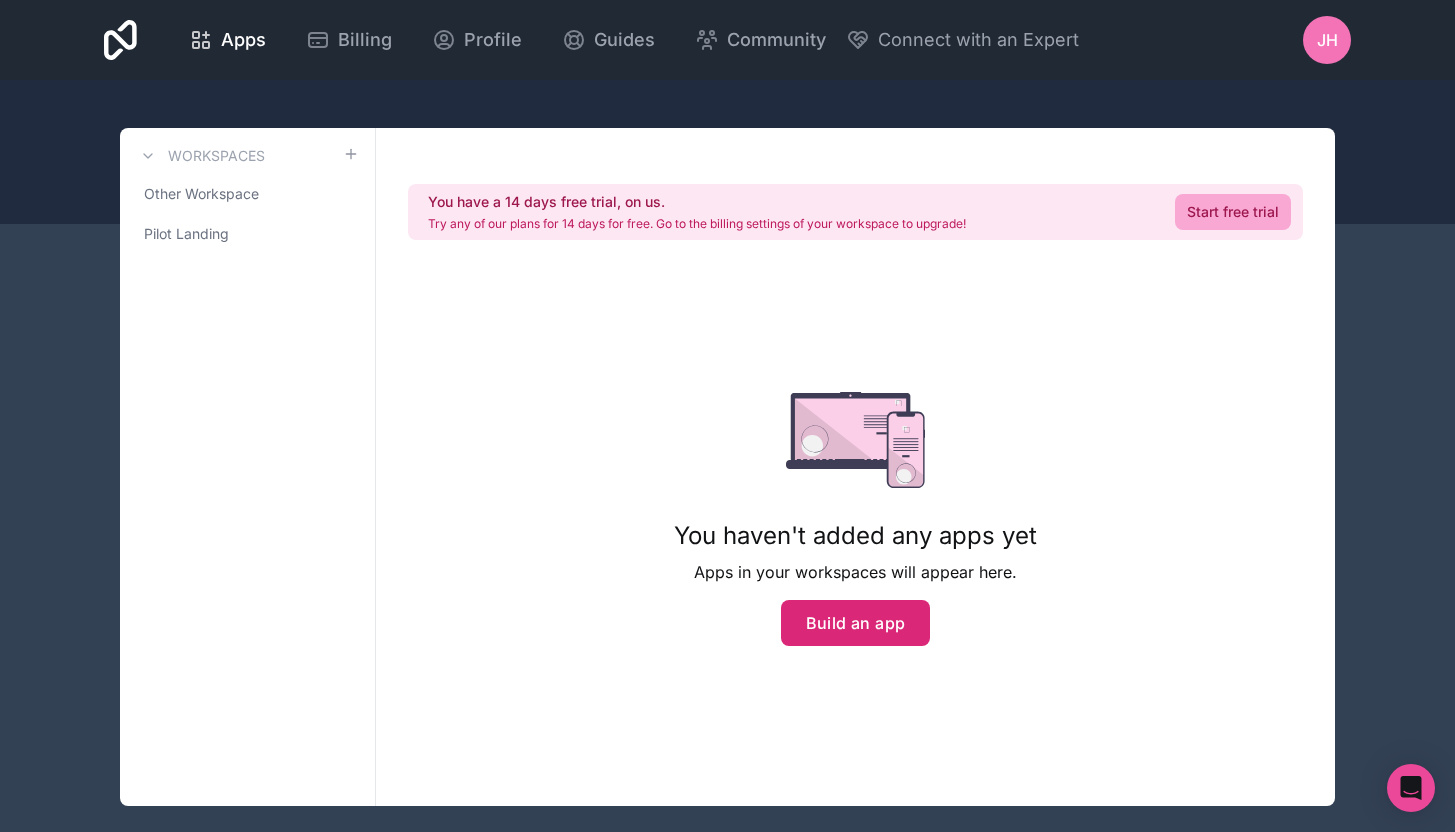 click on "Build an app" at bounding box center (856, 623) 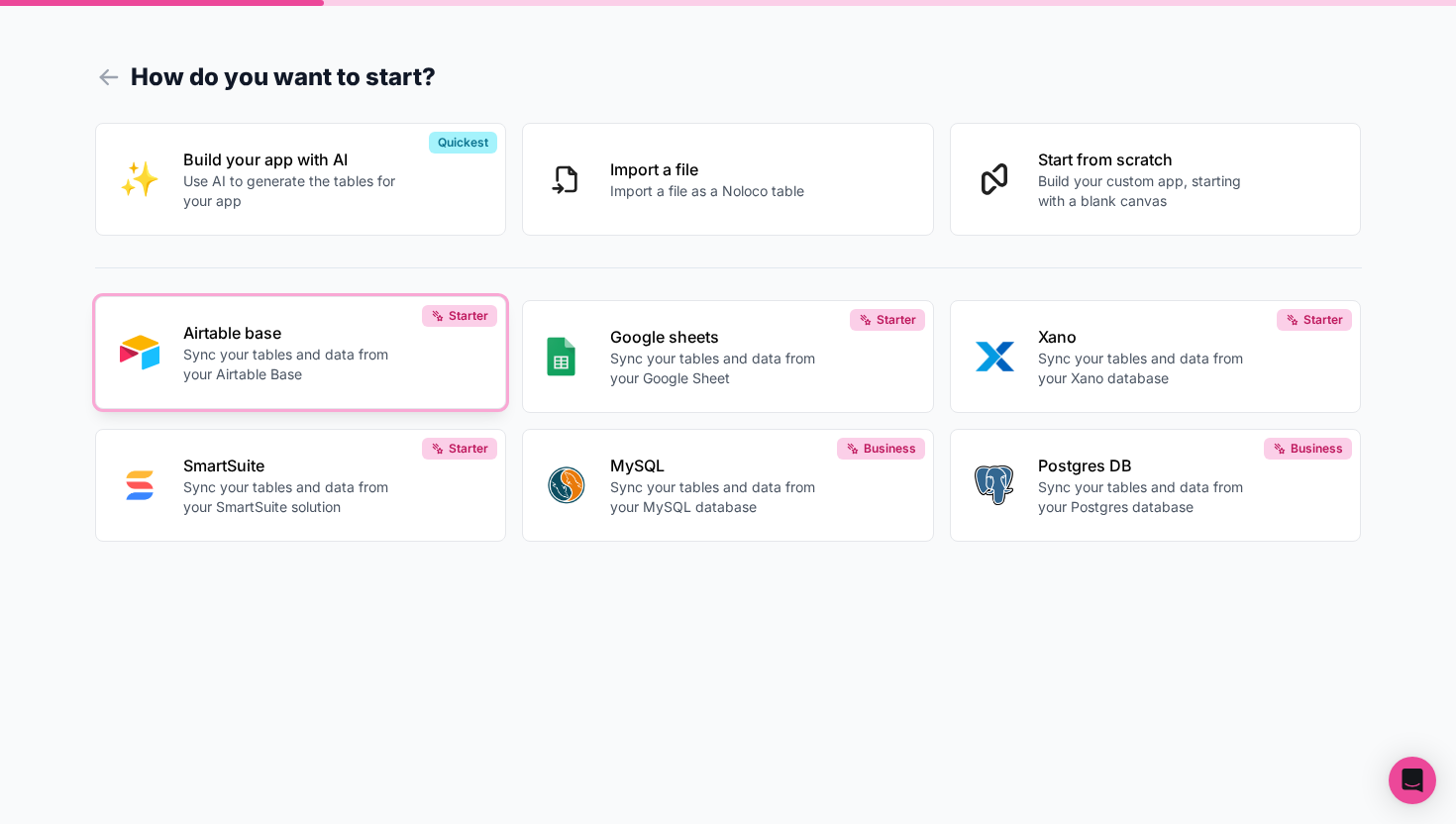 click on "Sync your tables and data from your Airtable Base" at bounding box center (293, 364) 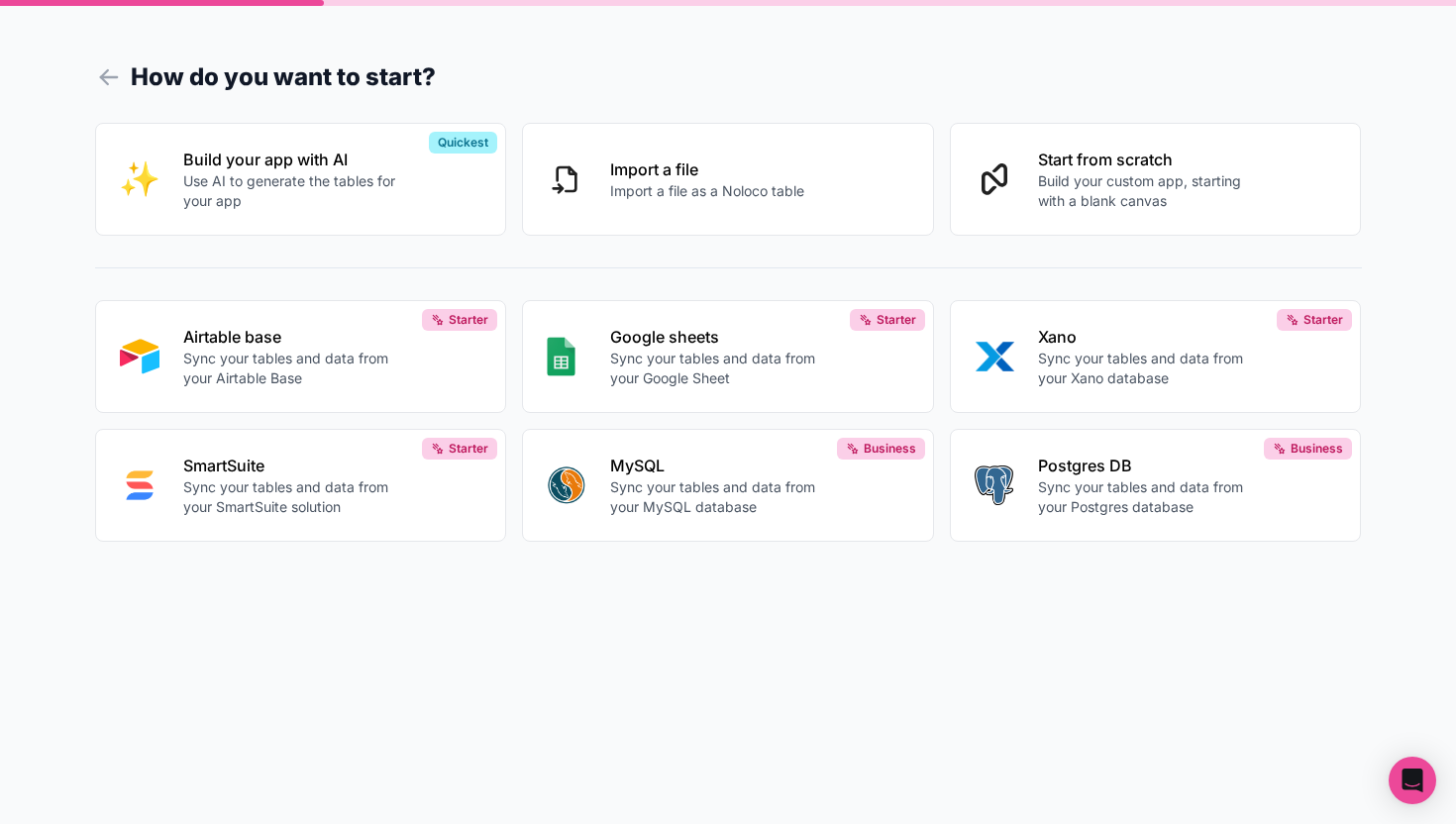 click on "Sync your tables and data from your Airtable Base" at bounding box center (293, 368) 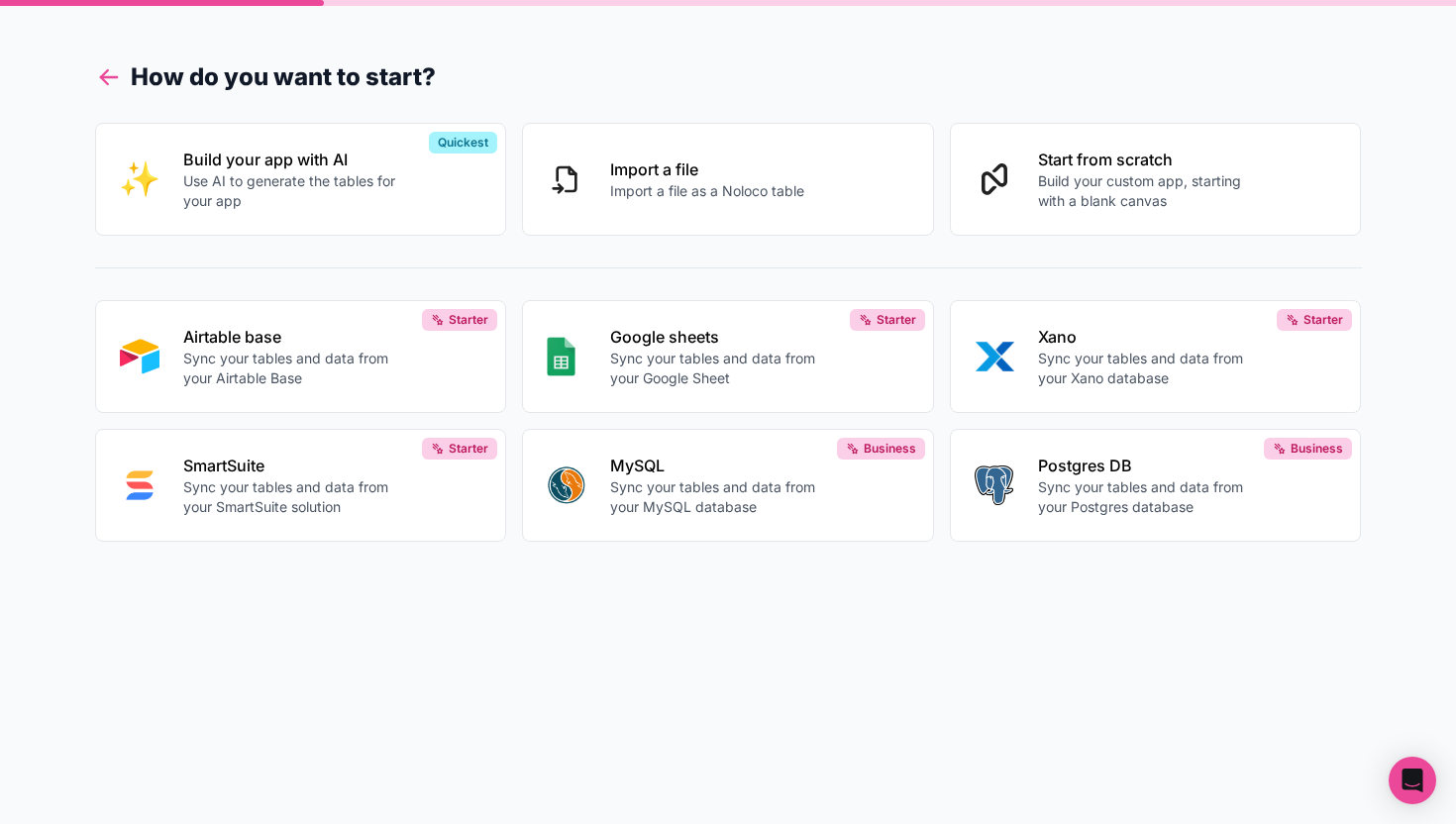 click 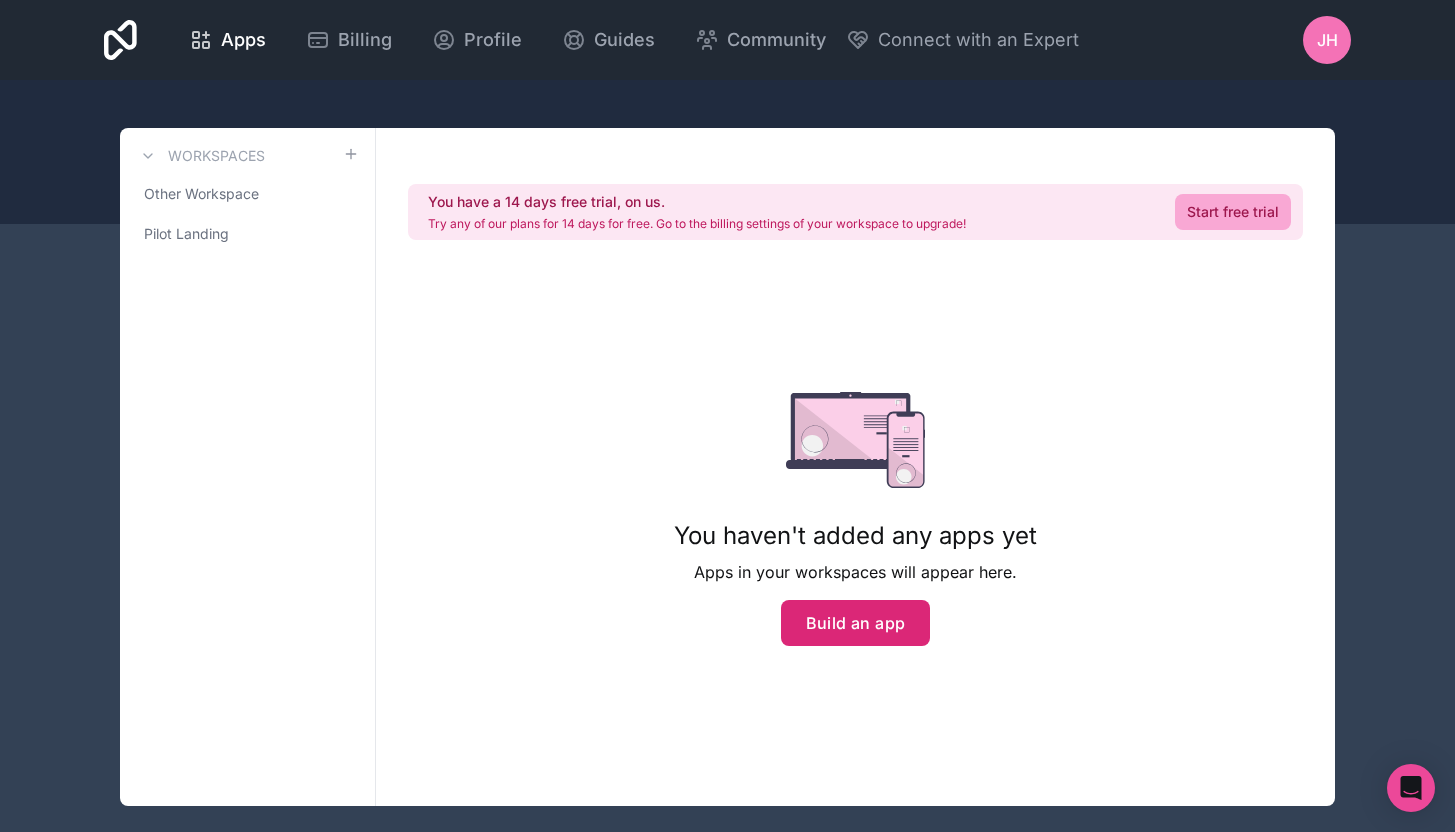click on "Build an app" at bounding box center (856, 623) 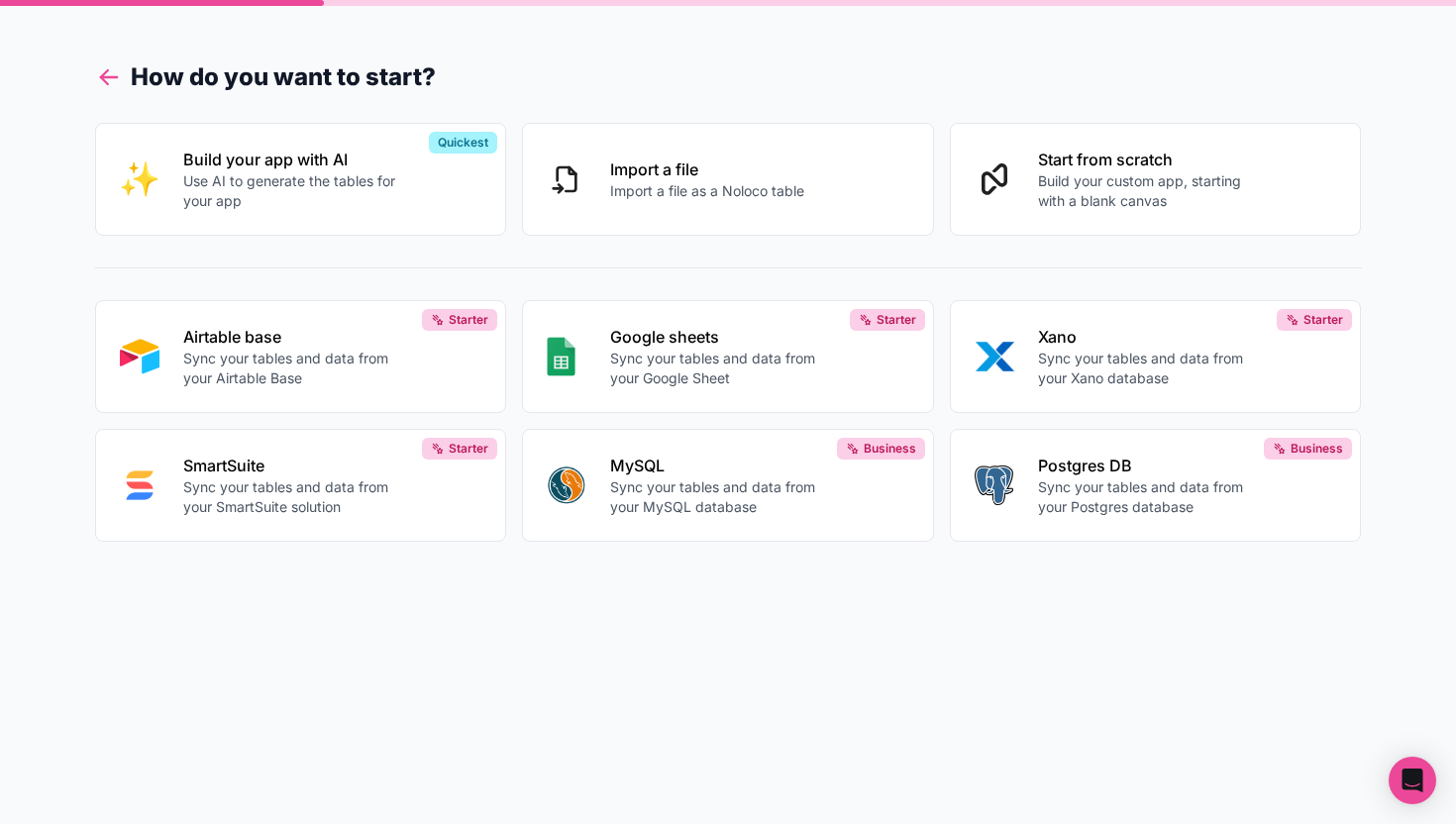 click 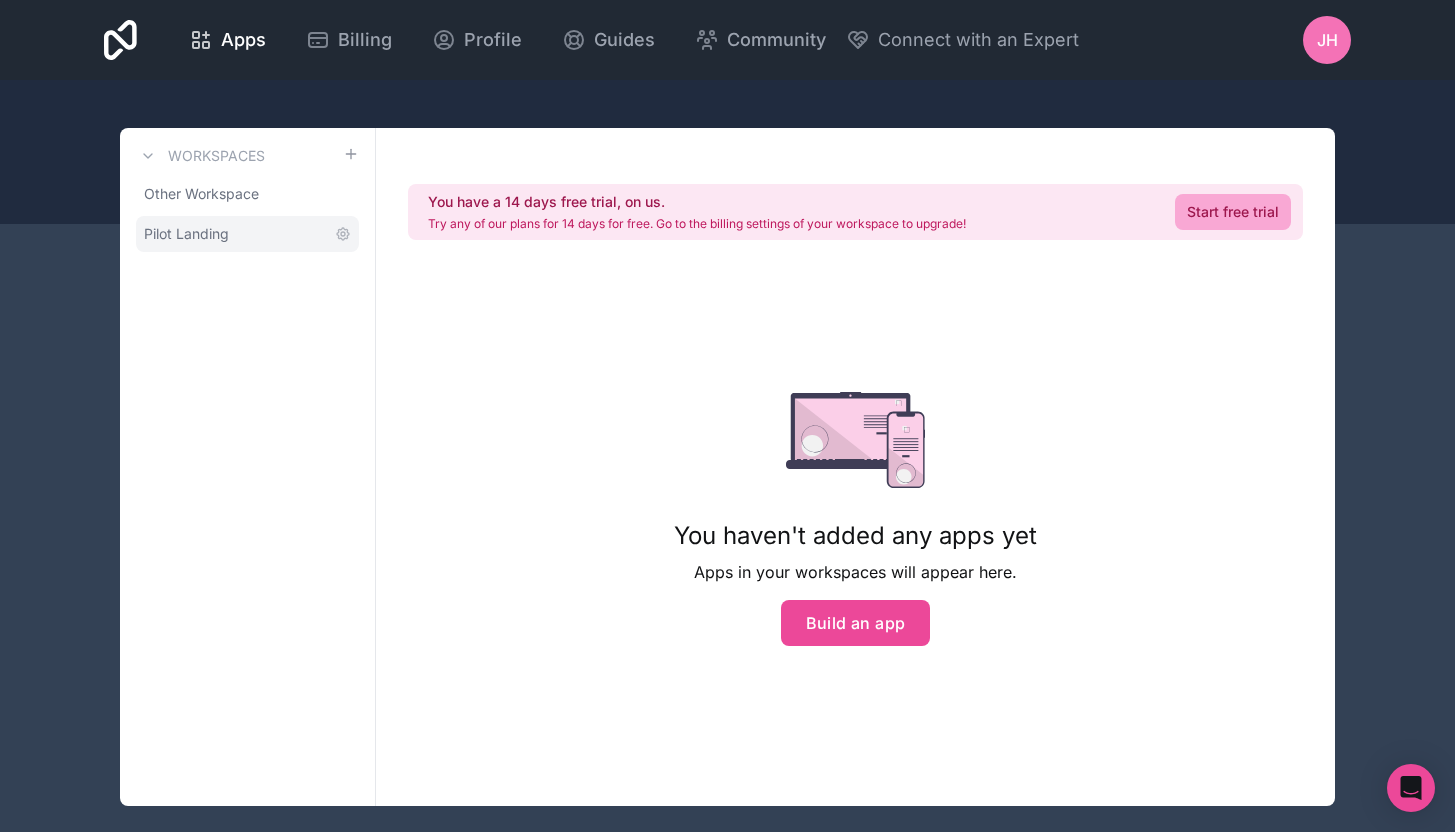 click on "Pilot Landing" at bounding box center (247, 234) 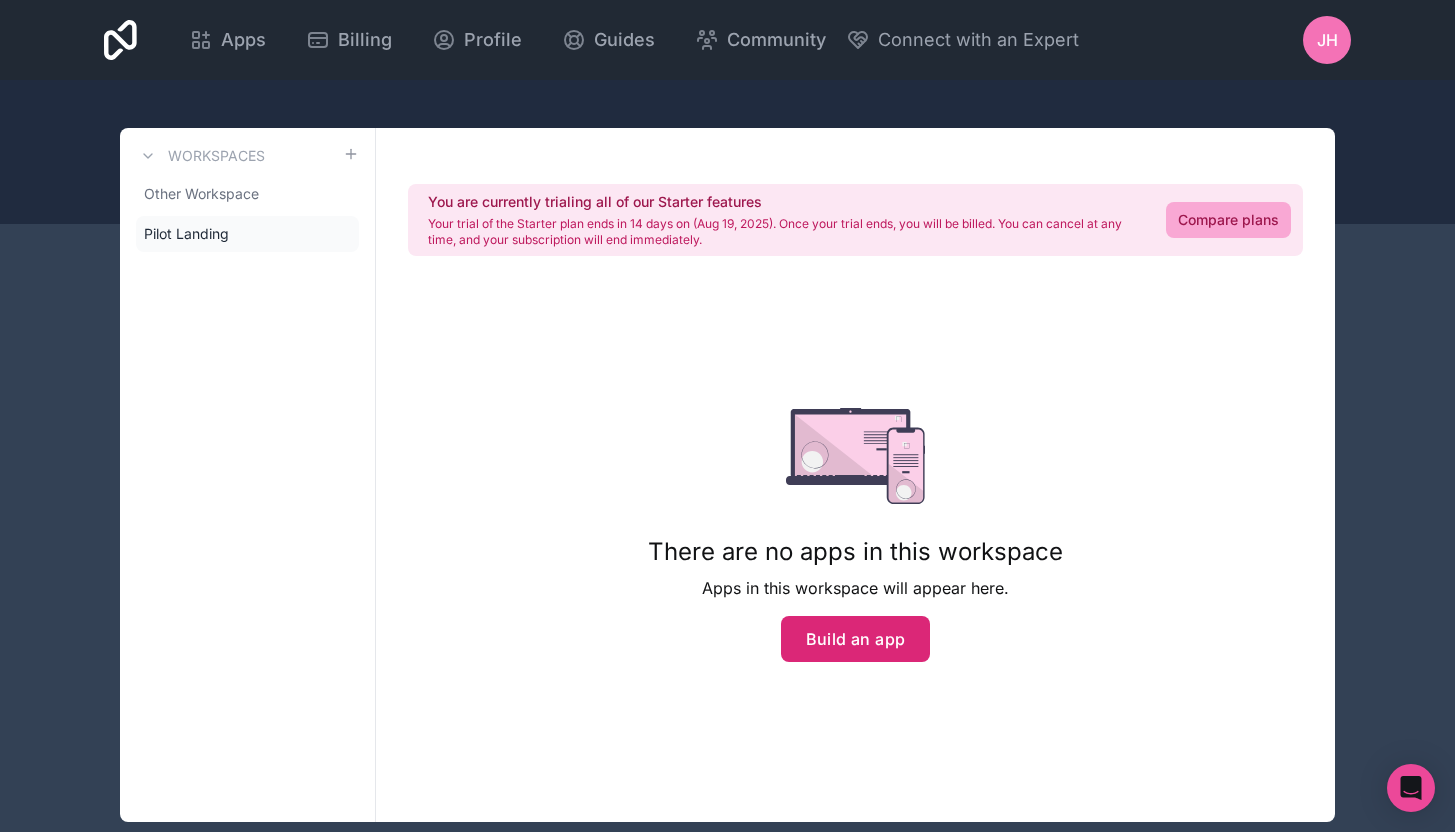 click on "Build an app" at bounding box center (856, 639) 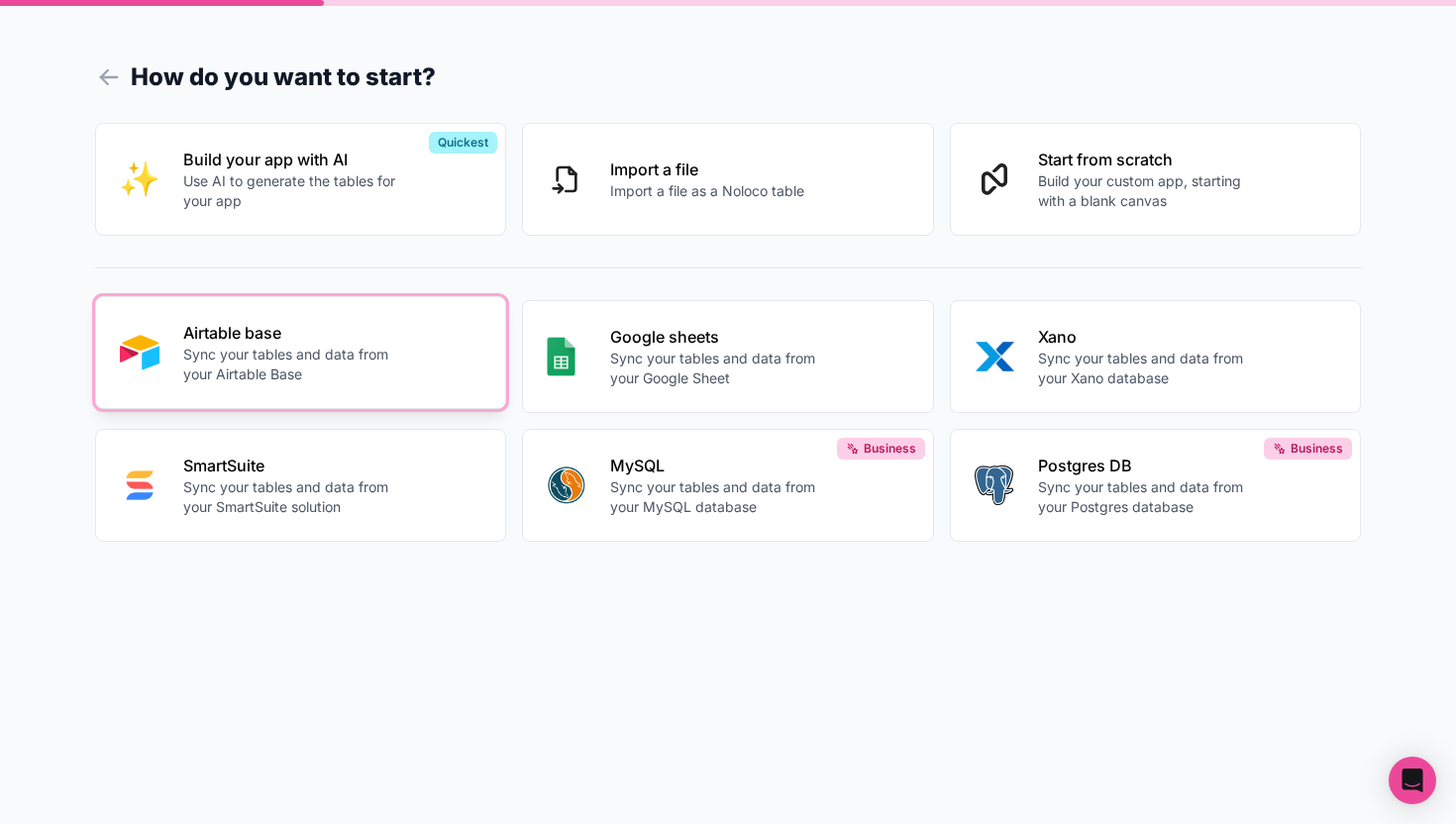 click on "Sync your tables and data from your Airtable Base" at bounding box center [293, 364] 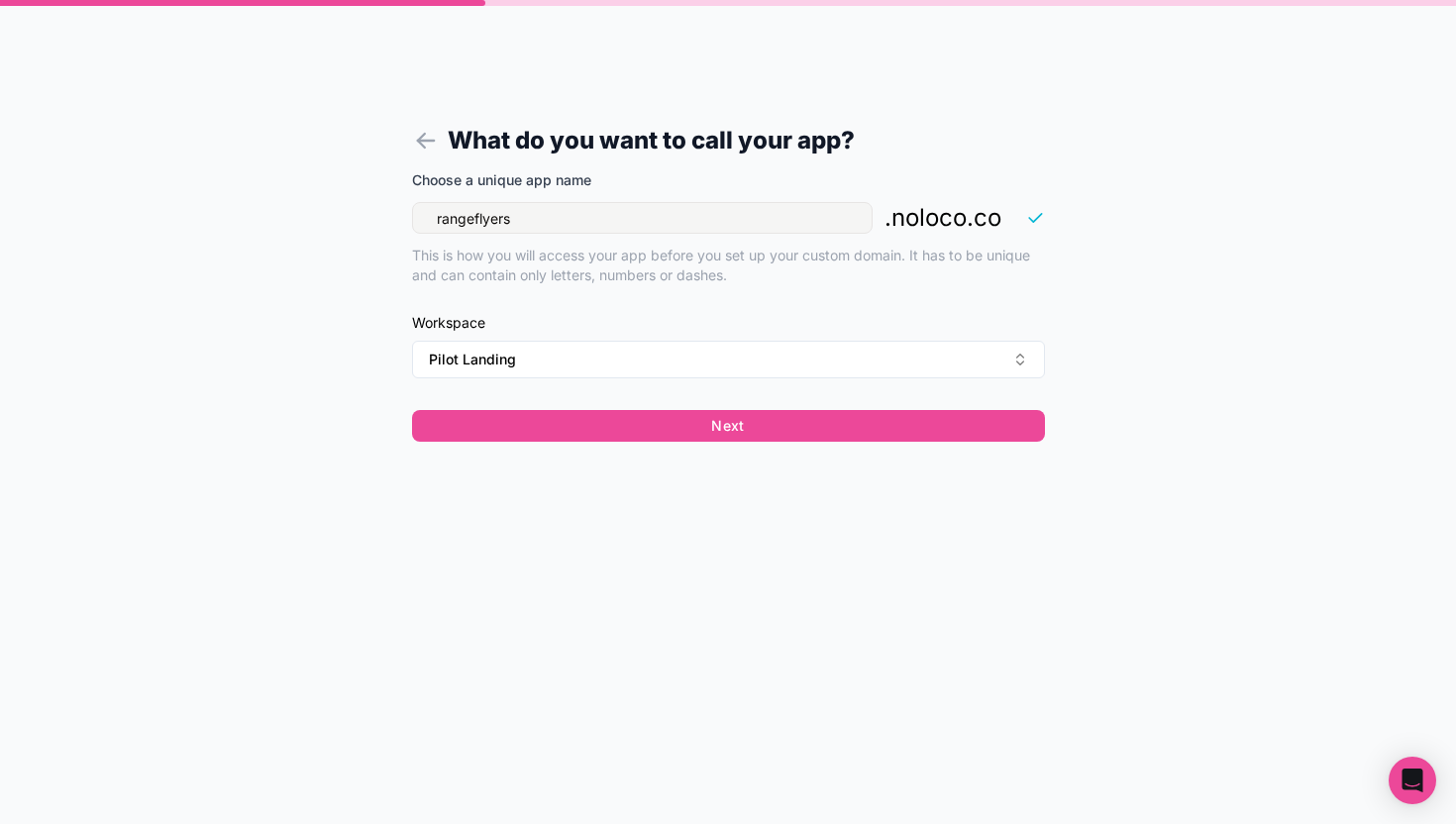 drag, startPoint x: 607, startPoint y: 223, endPoint x: 265, endPoint y: 213, distance: 342.1462 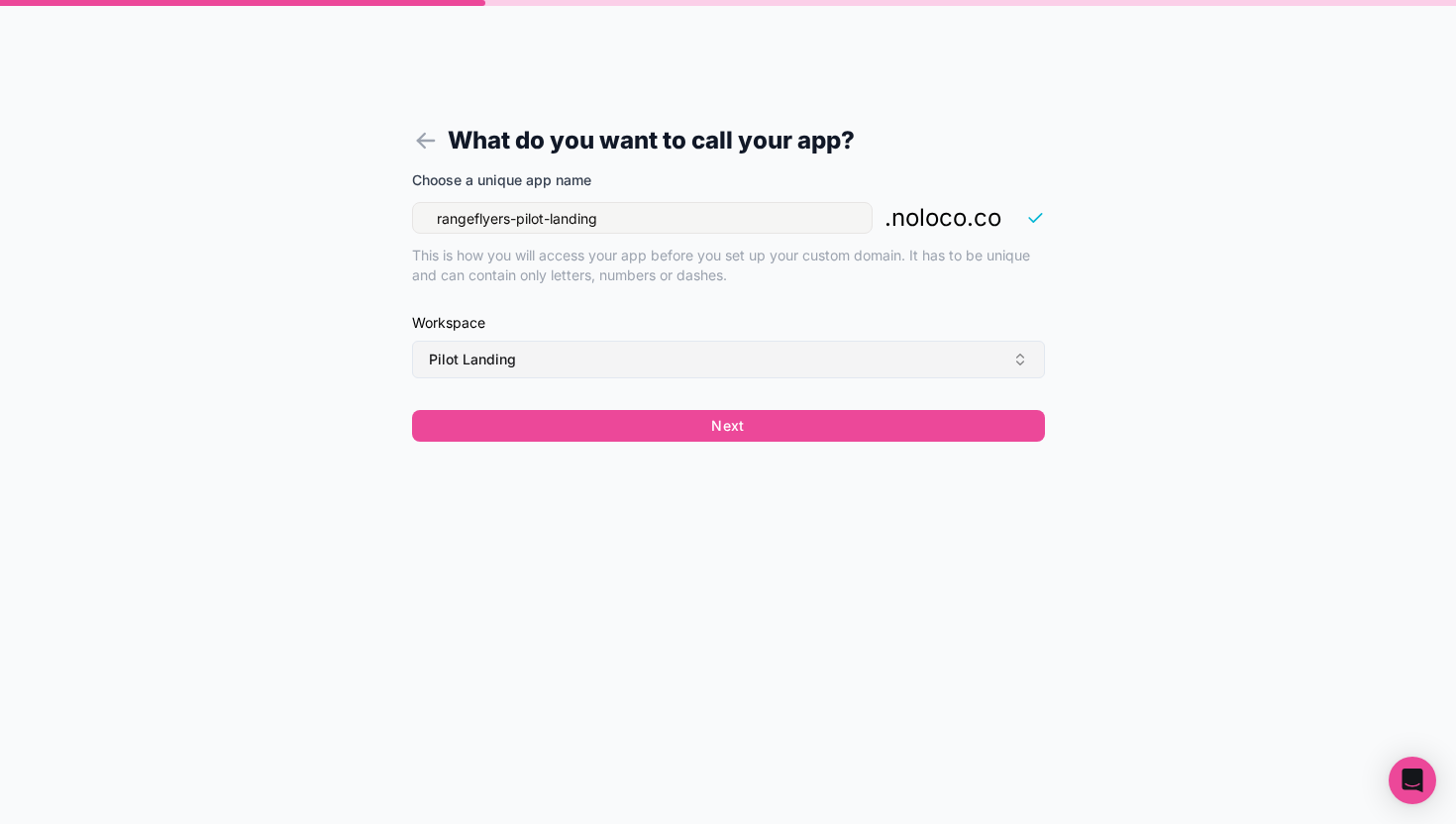 type on "rangeflyers-pilot-landing" 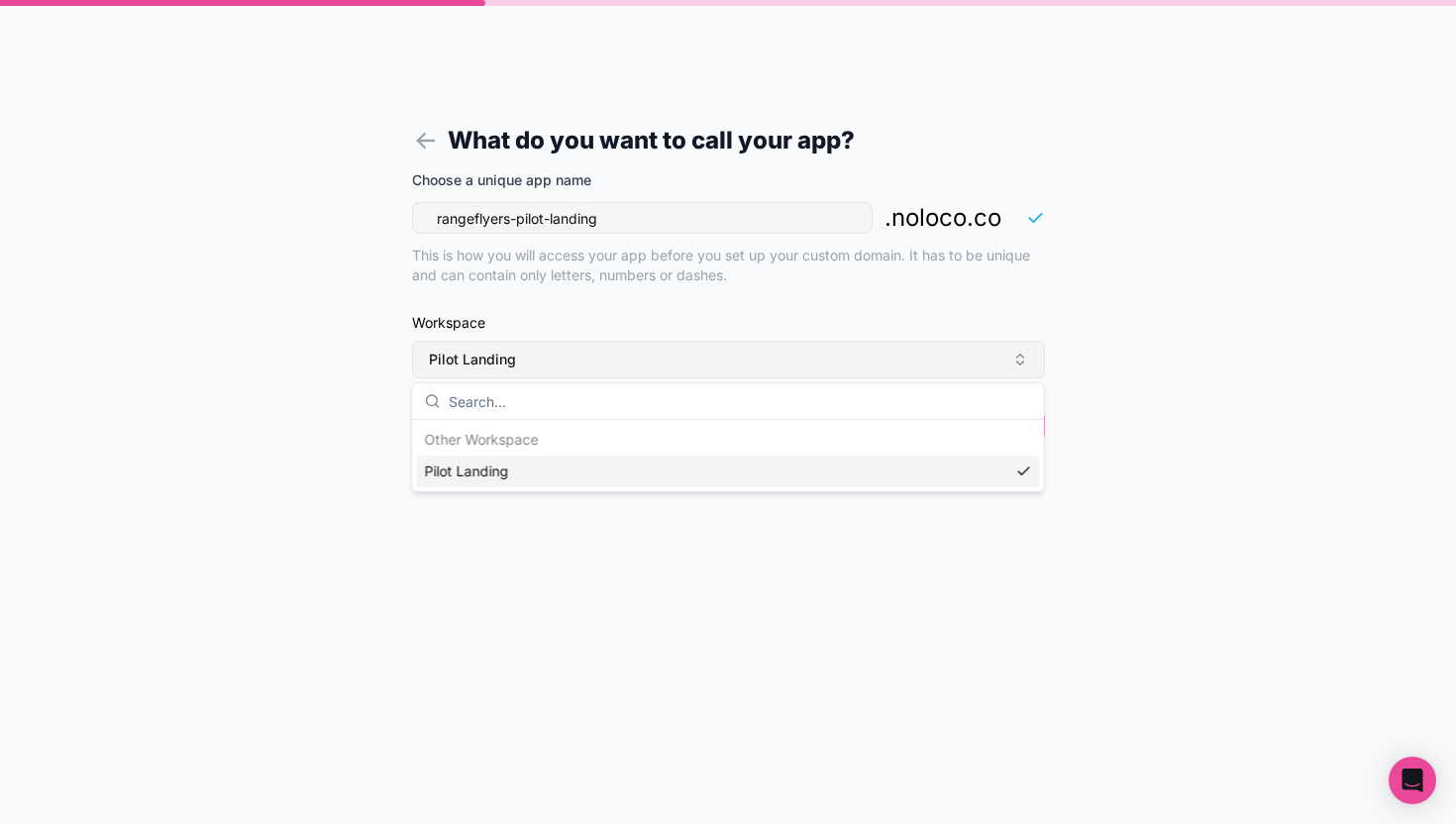 click on "Pilot Landing" at bounding box center (728, 360) 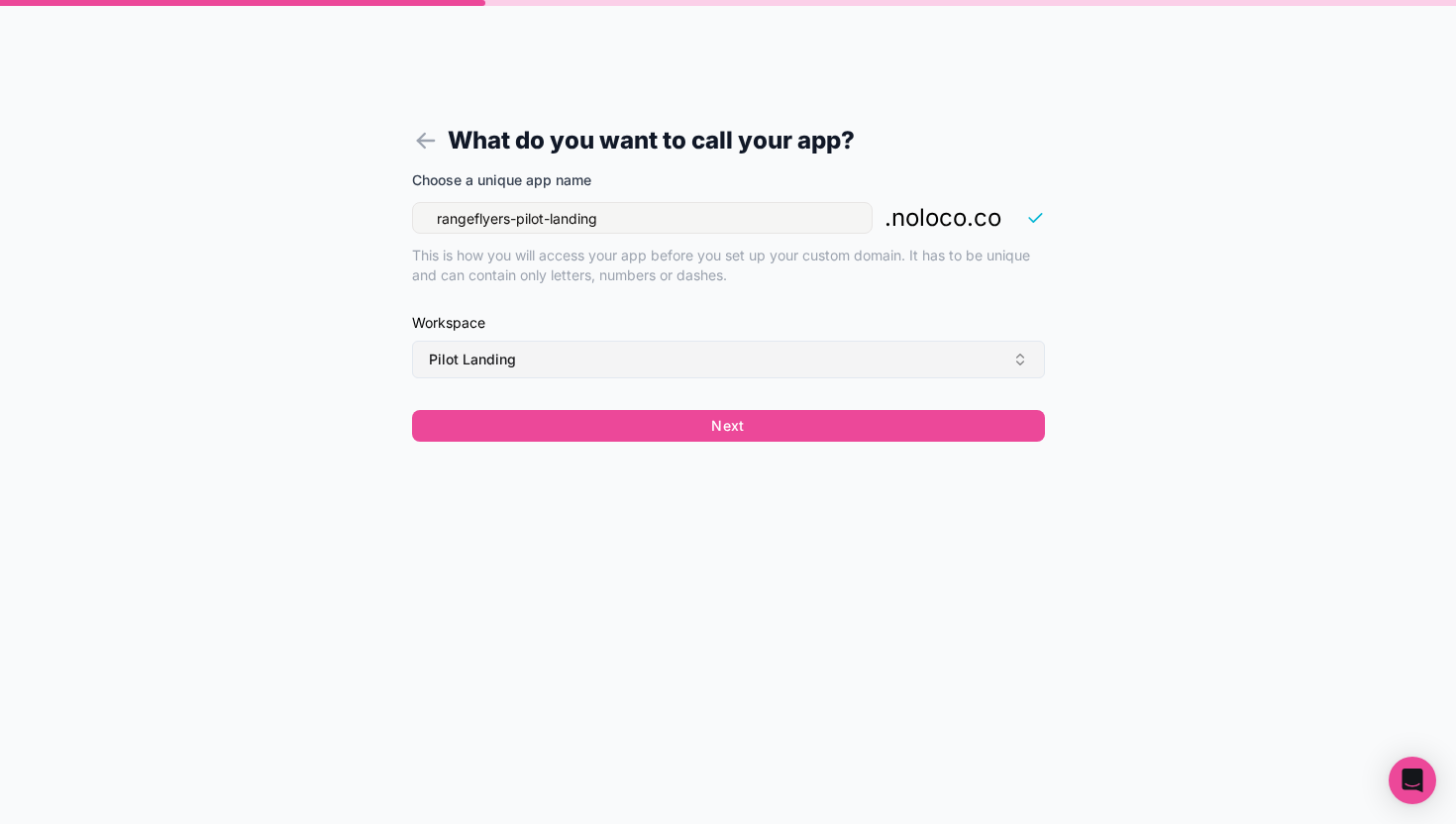 click on "Pilot Landing" at bounding box center [728, 360] 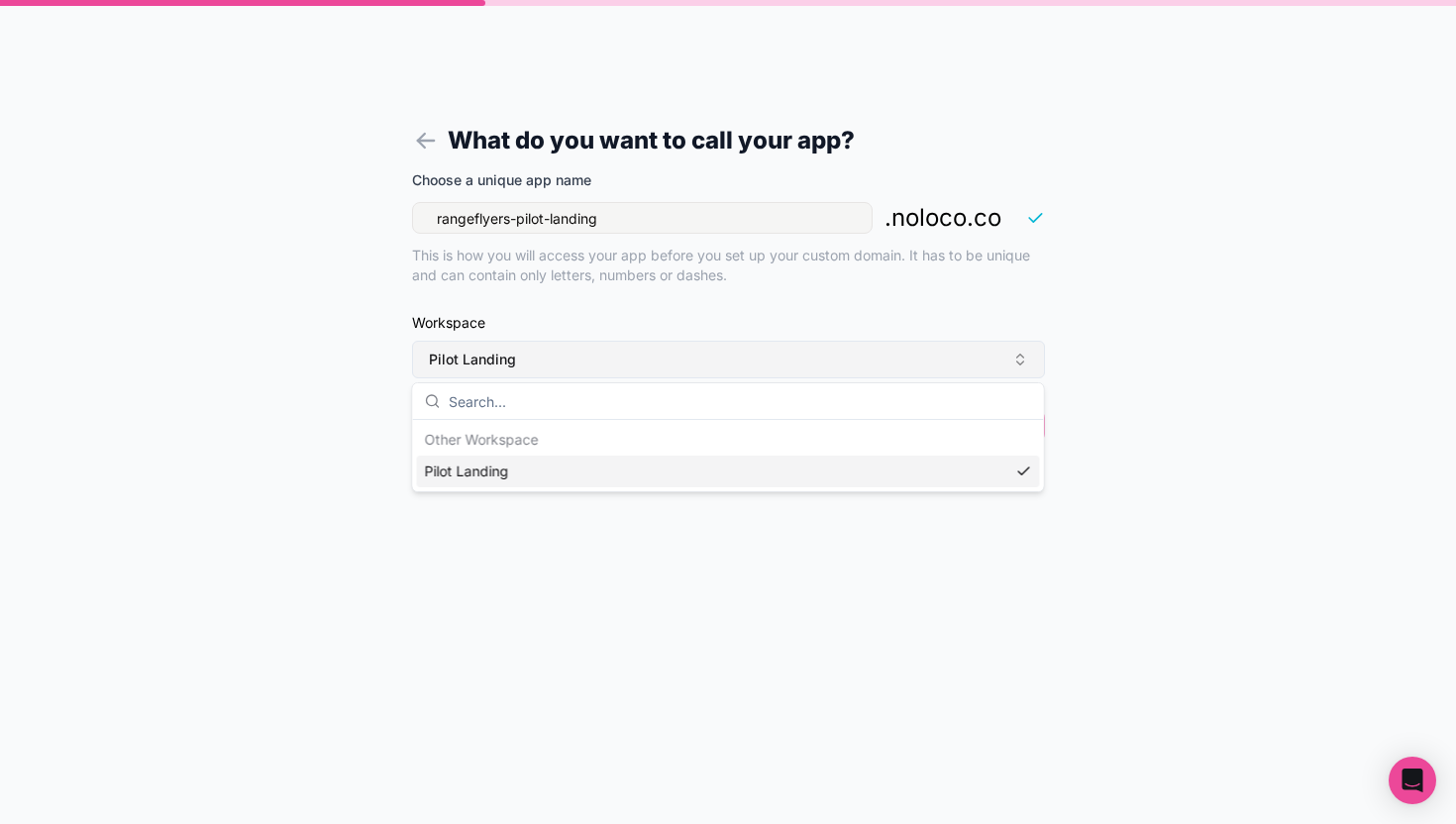click on "Pilot Landing" at bounding box center (728, 360) 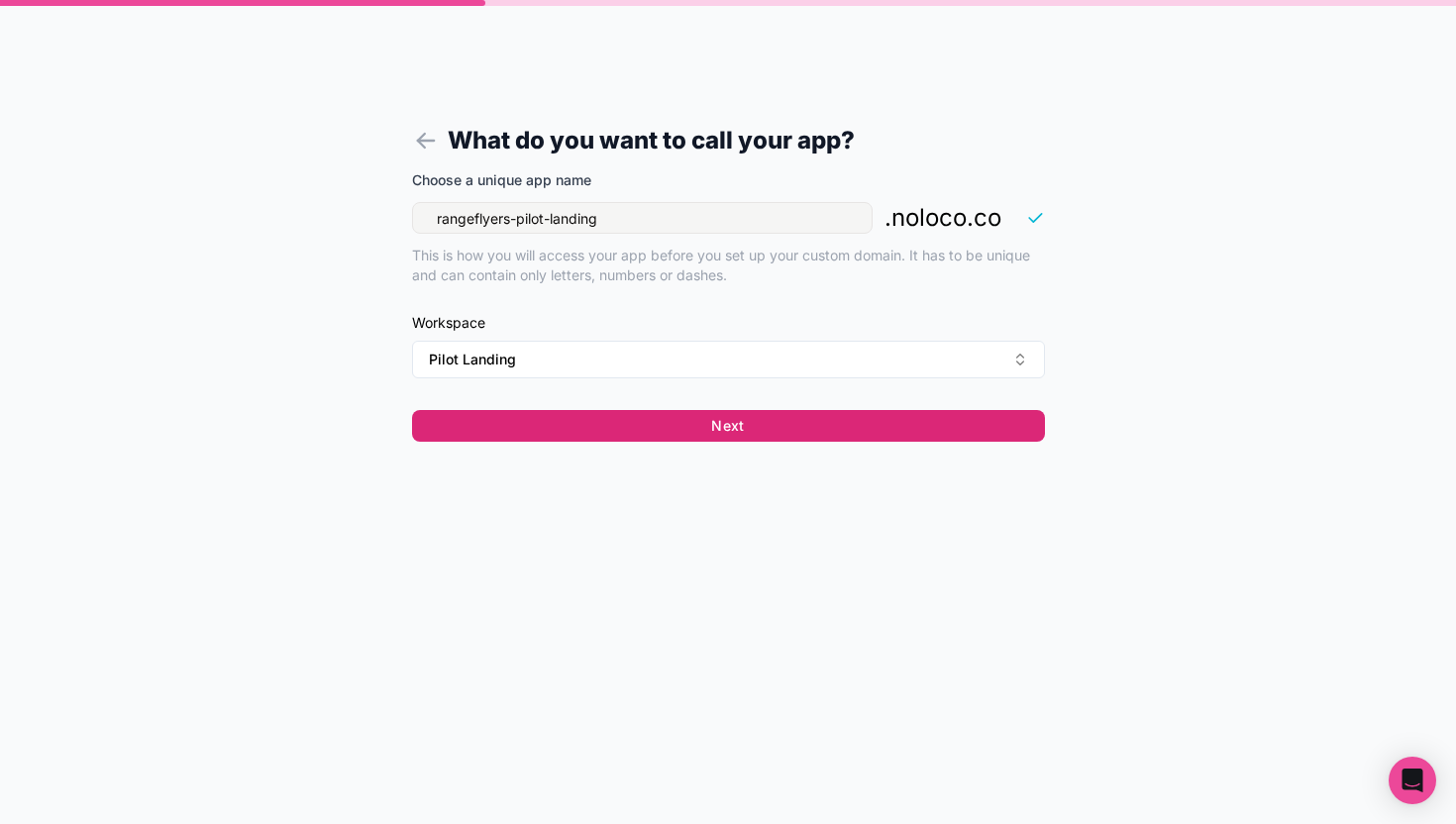click on "Next" at bounding box center [728, 426] 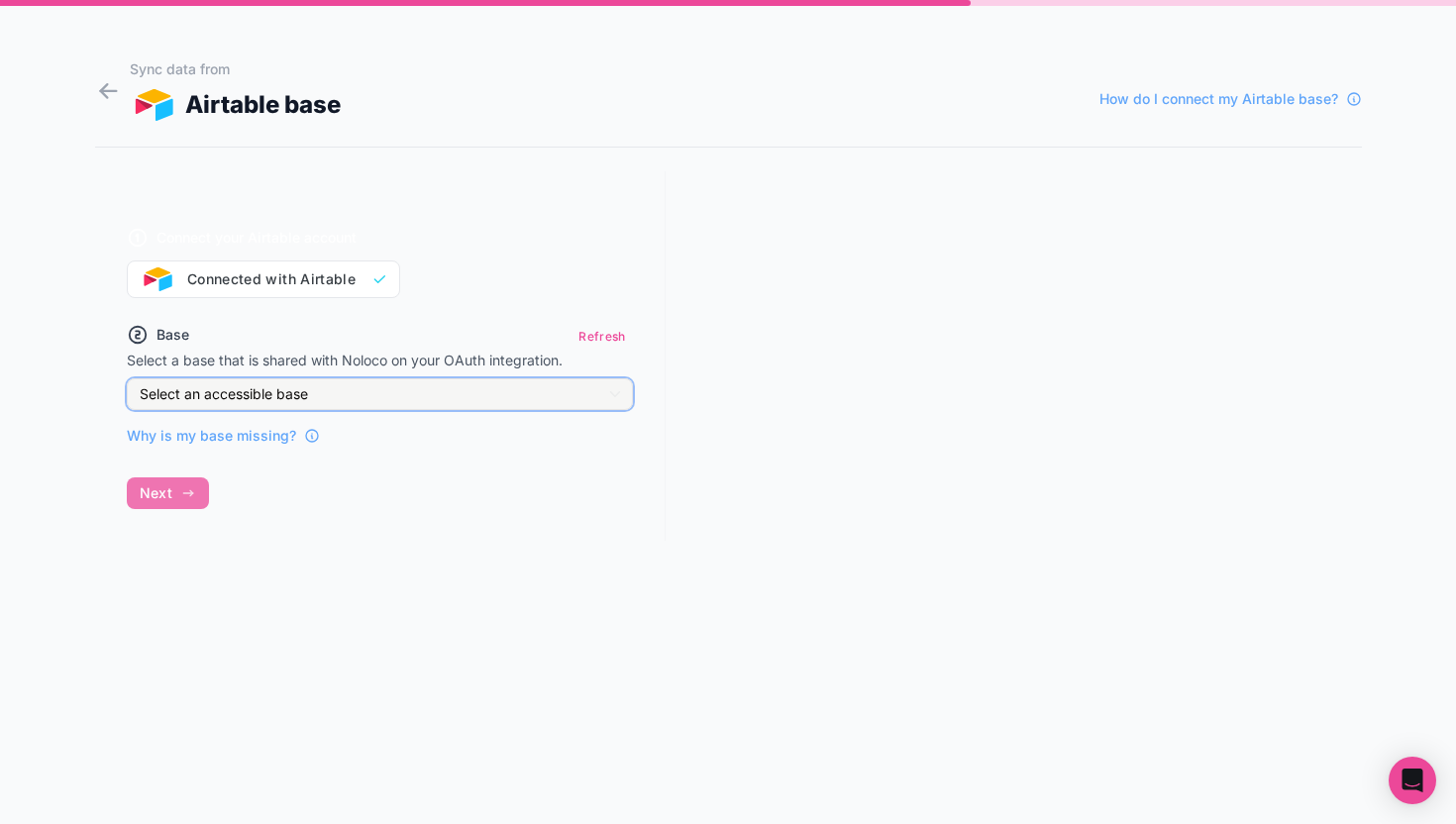 click on "Select an accessible base" at bounding box center [379, 394] 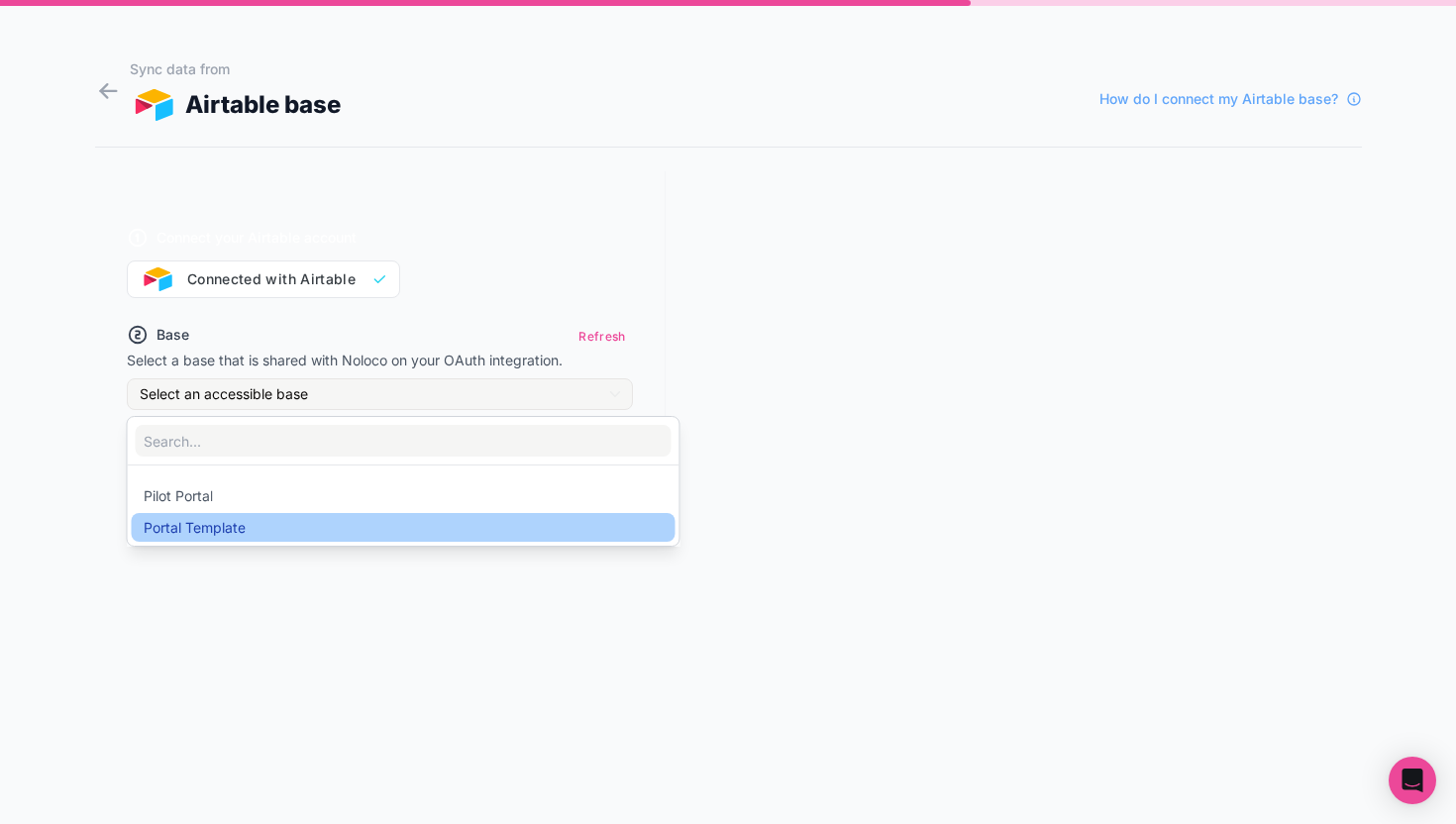 drag, startPoint x: 415, startPoint y: 485, endPoint x: 385, endPoint y: 529, distance: 53.25411 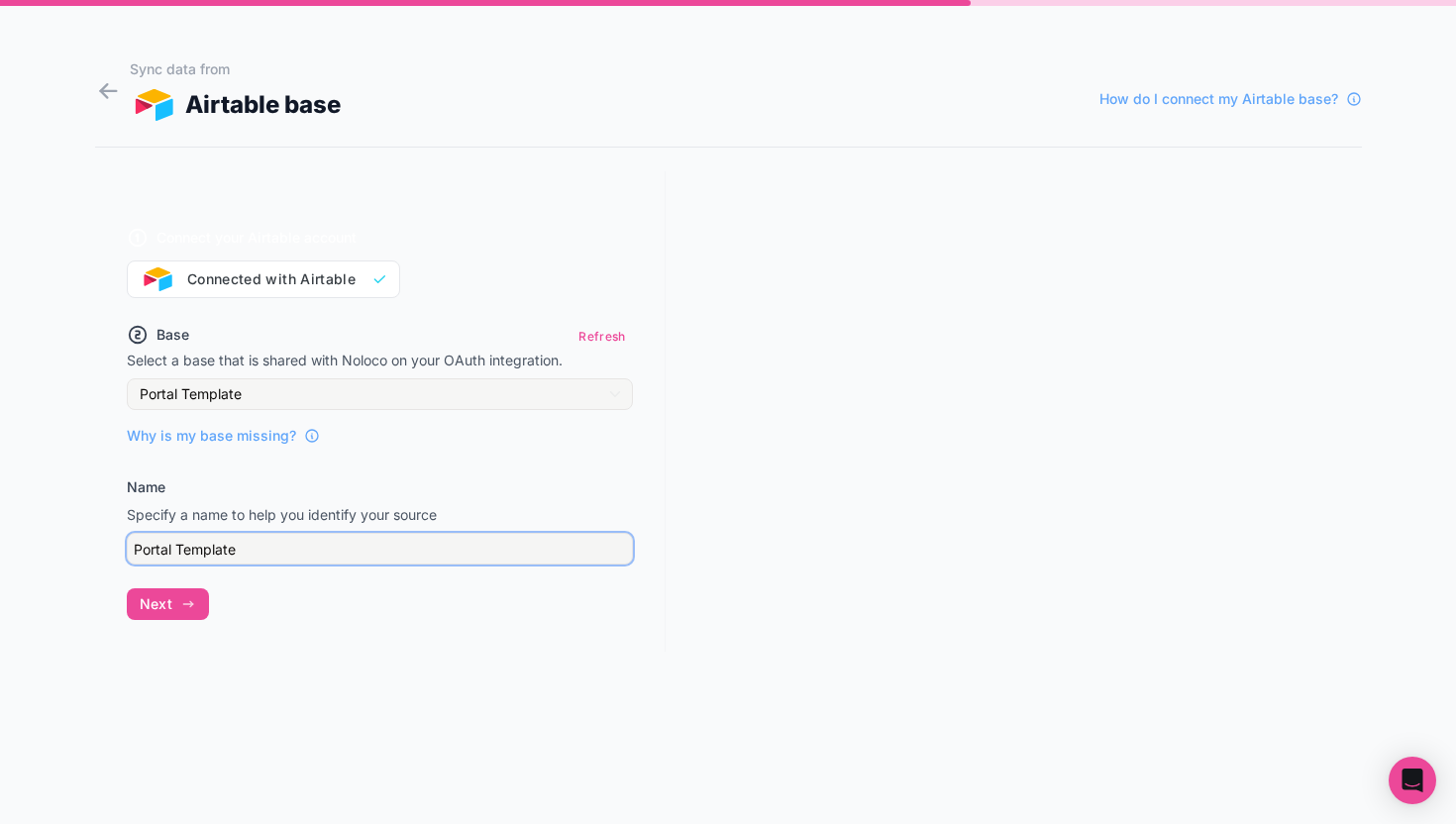 click on "Portal Template" at bounding box center (379, 549) 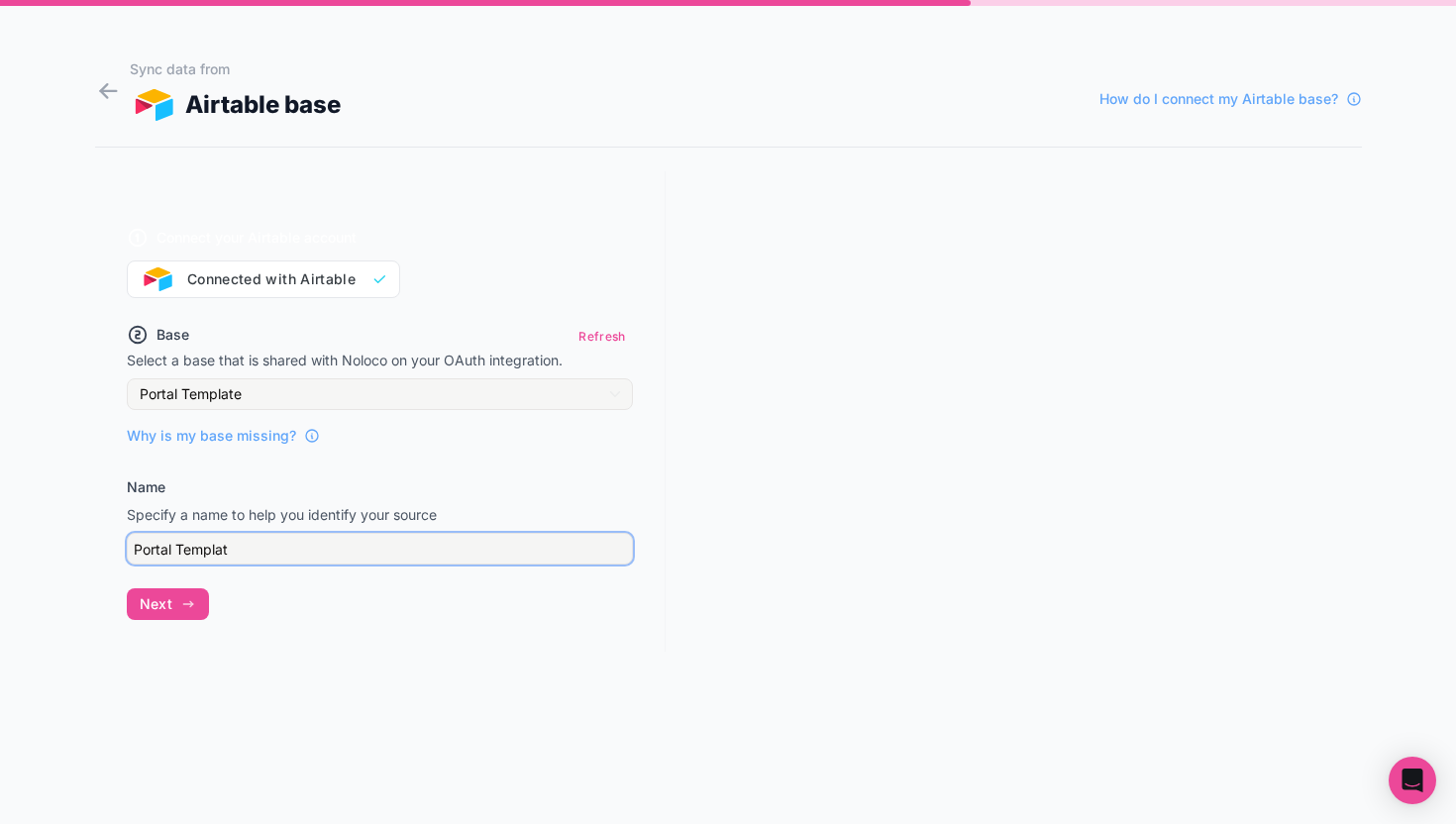 type on "Portal Template" 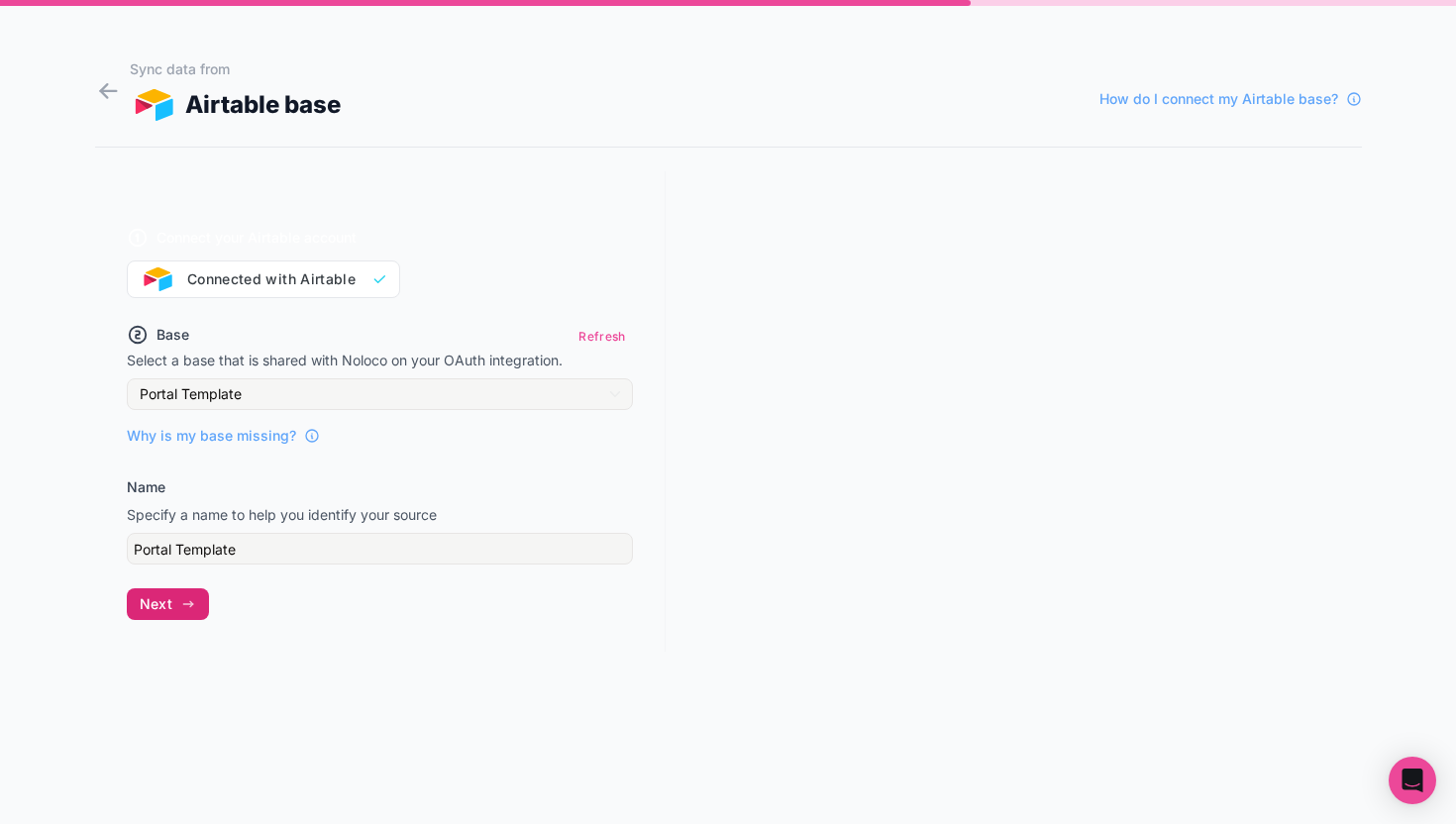 click on "Next" at bounding box center [156, 604] 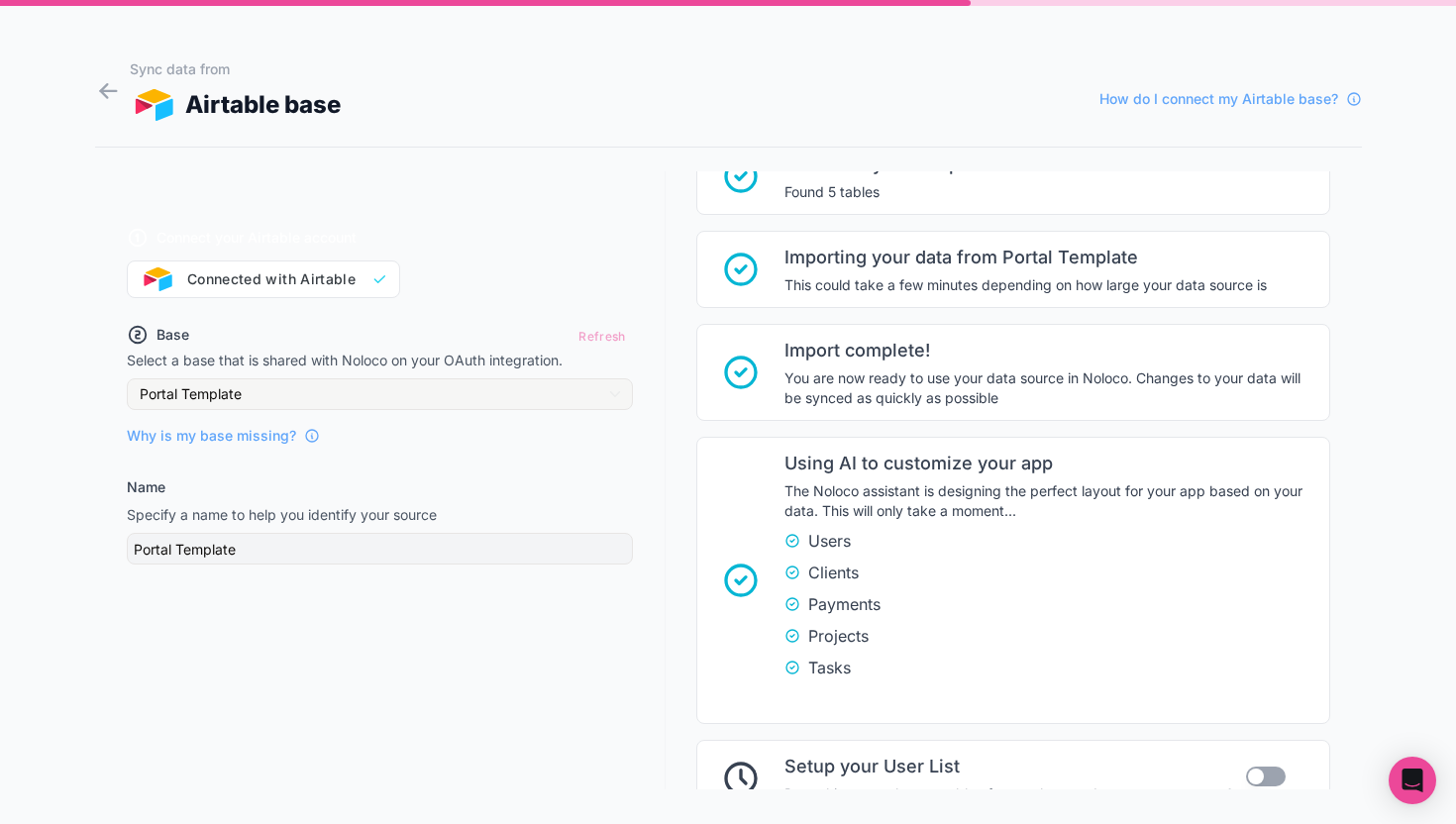 scroll, scrollTop: 343, scrollLeft: 0, axis: vertical 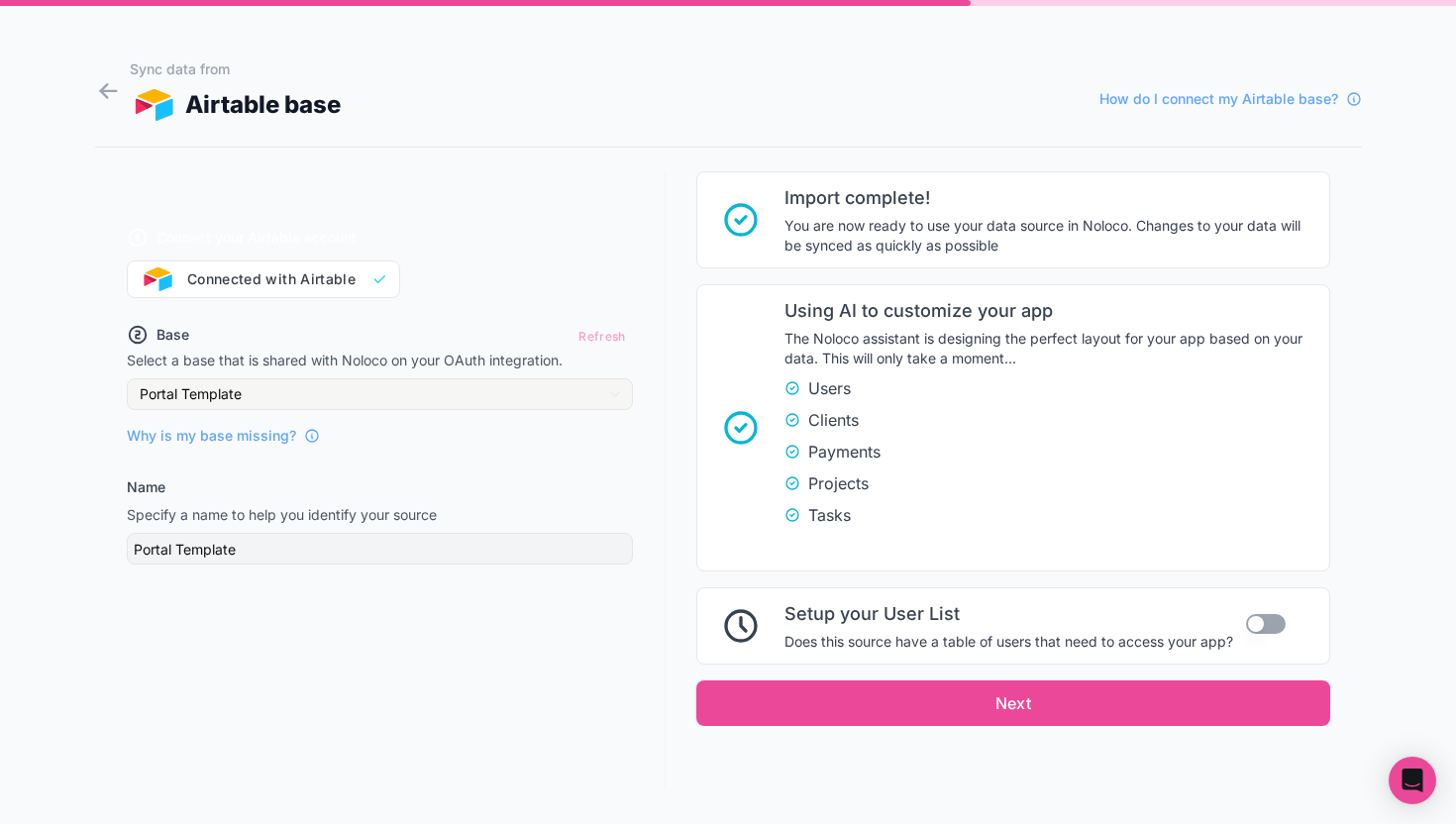 click on "Use setting" at bounding box center (1266, 624) 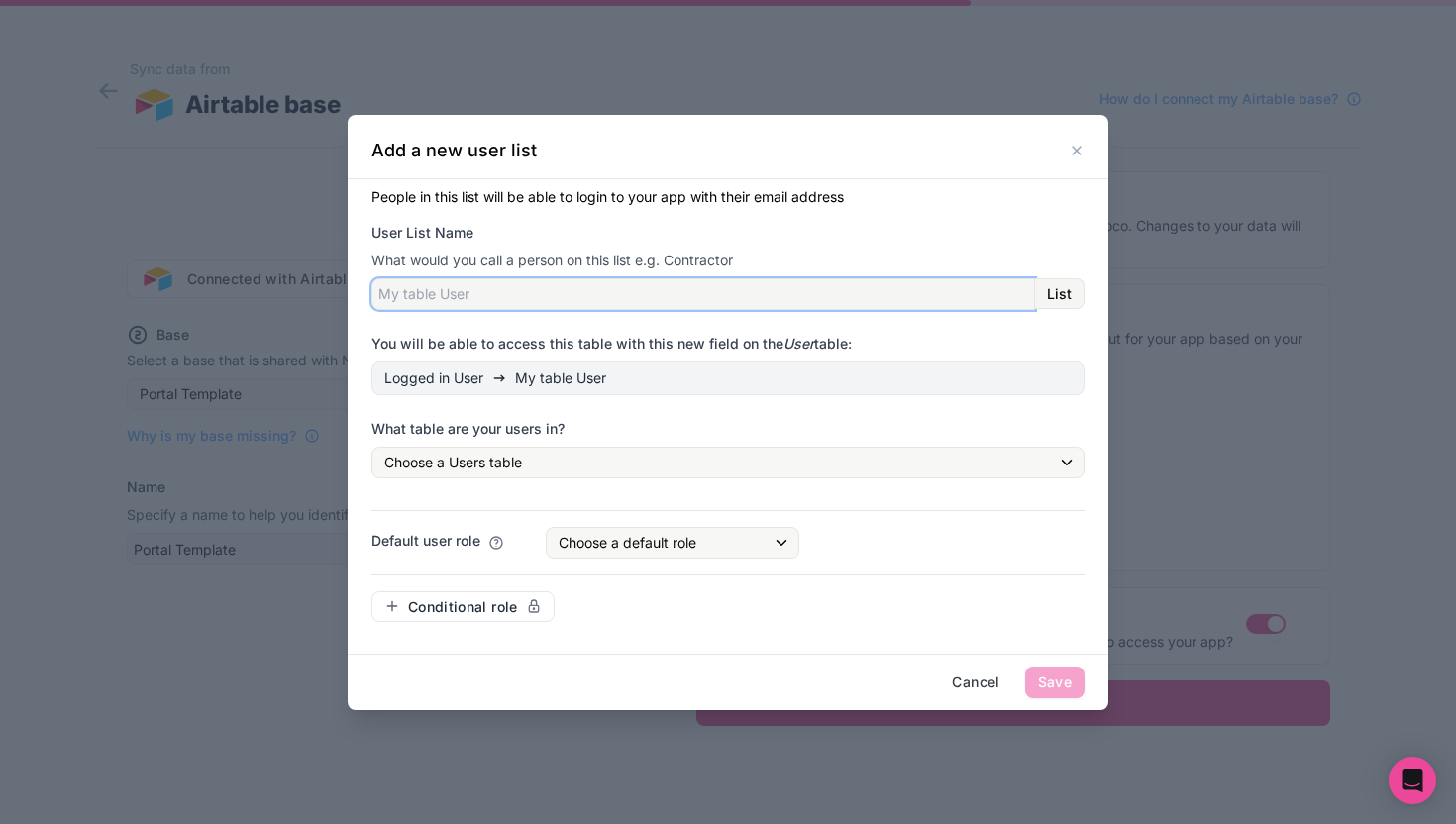 click on "User List Name" at bounding box center [703, 294] 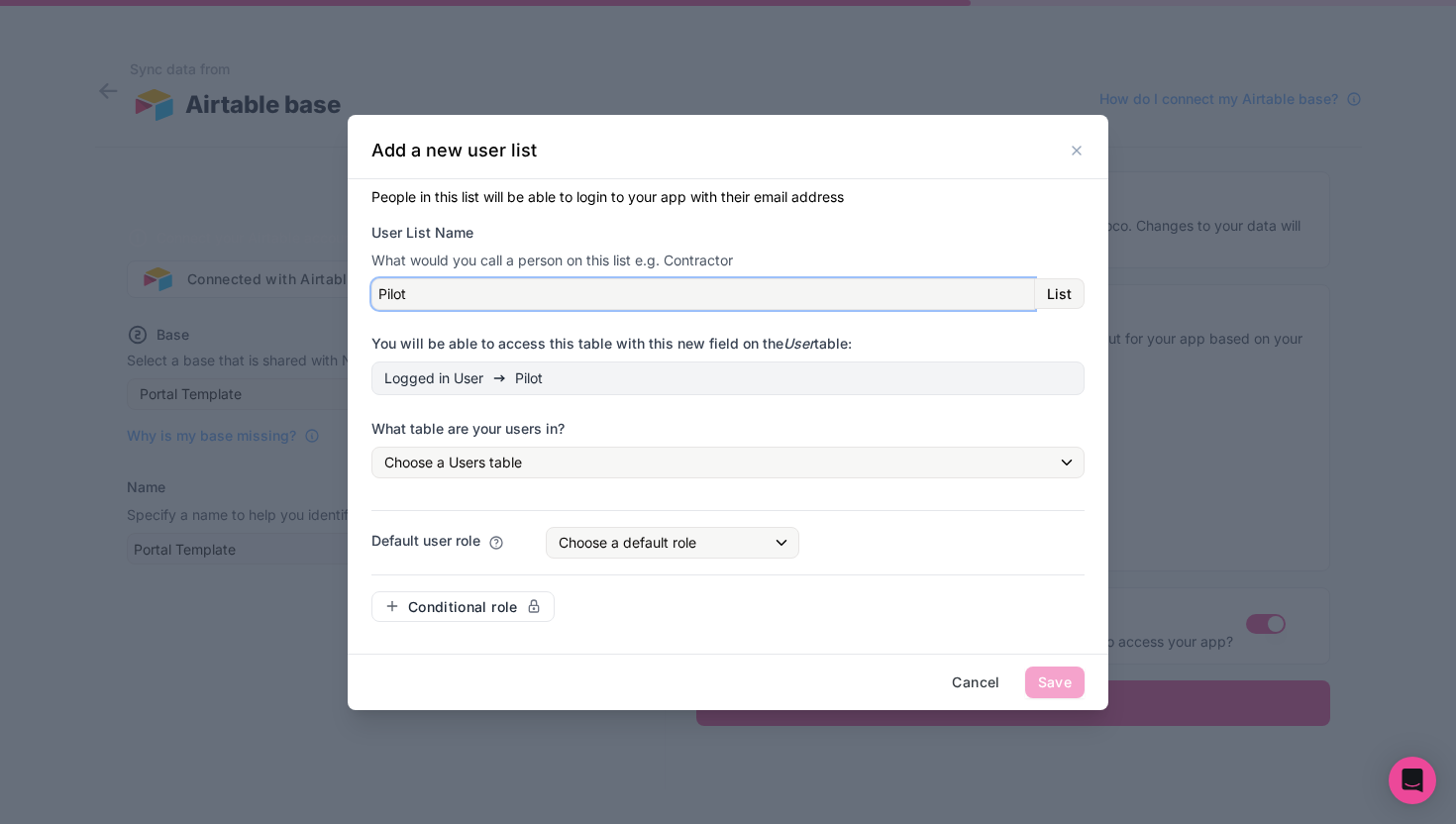 type on "Pilot" 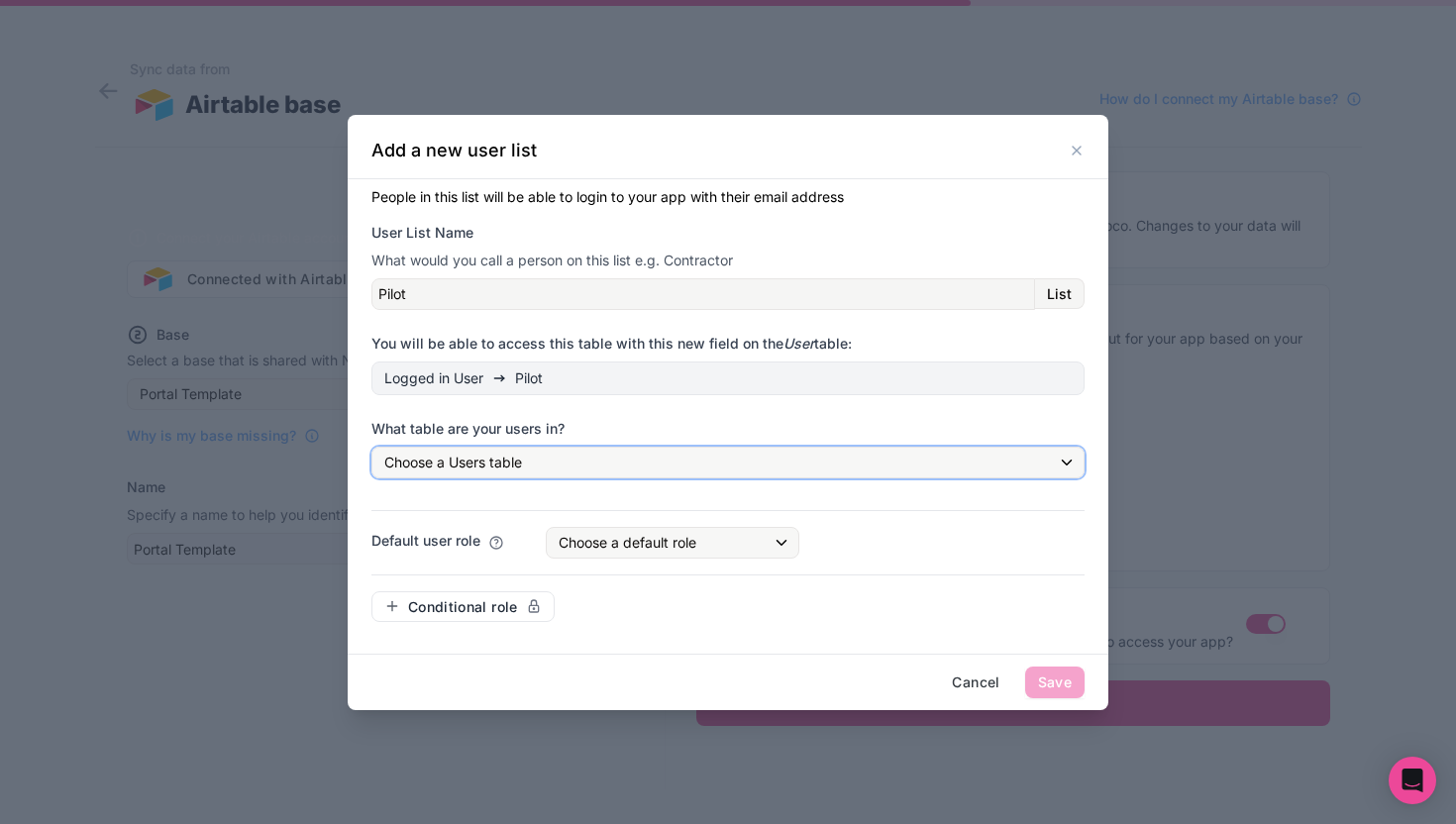 click on "Choose a Users table" at bounding box center [728, 463] 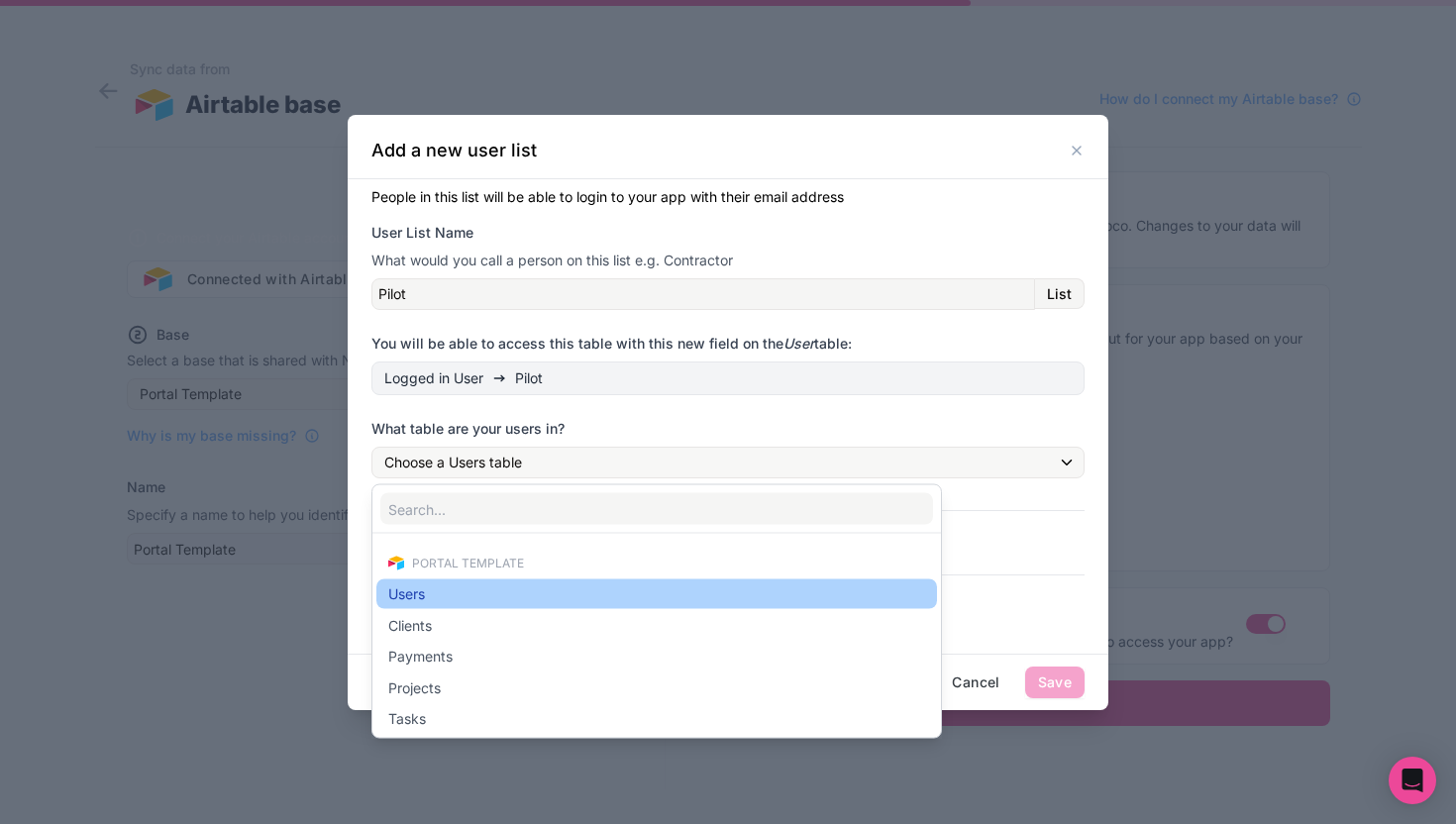 click on "Users" at bounding box center (657, 594) 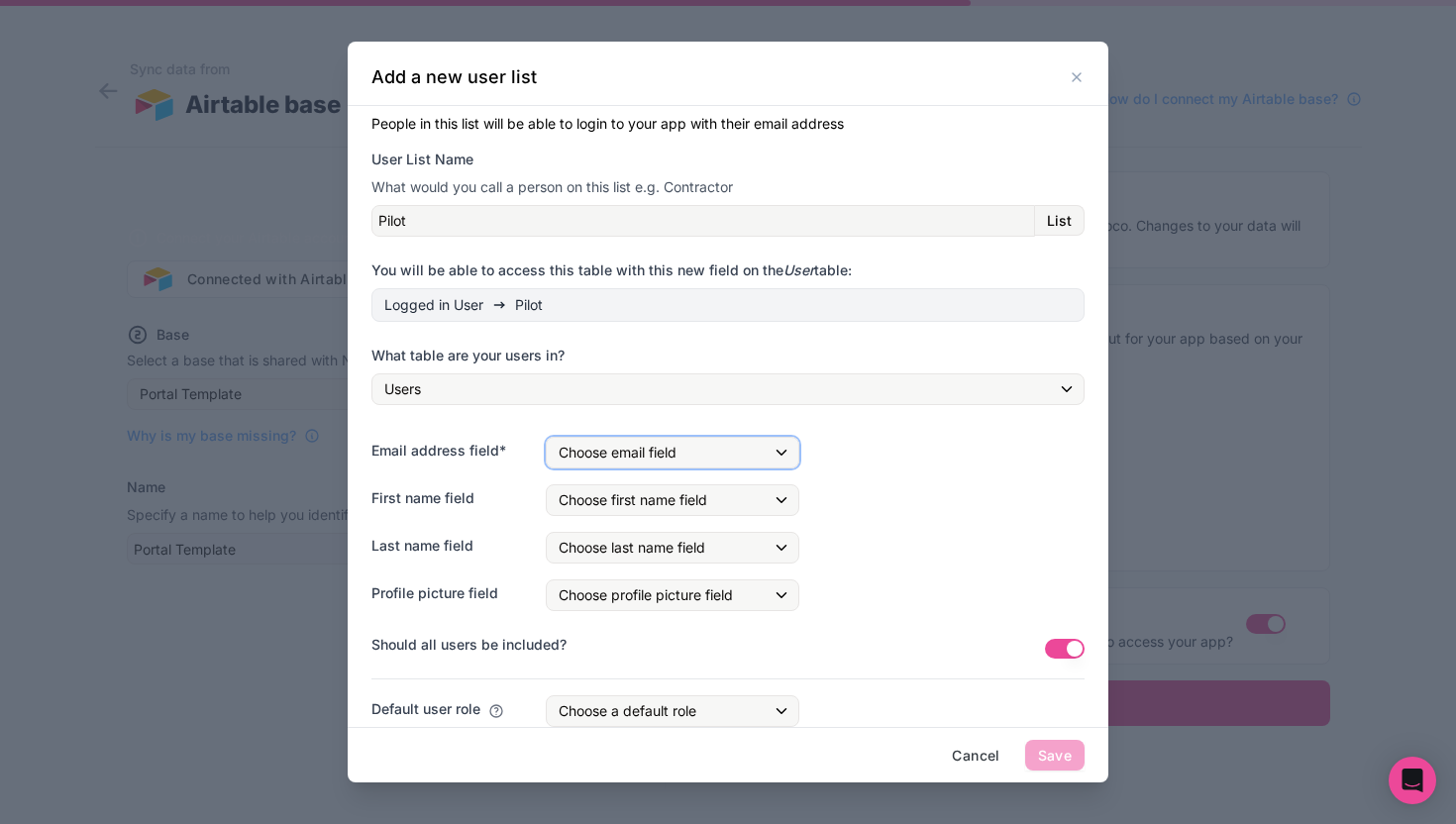 click on "Choose email field" at bounding box center [673, 453] 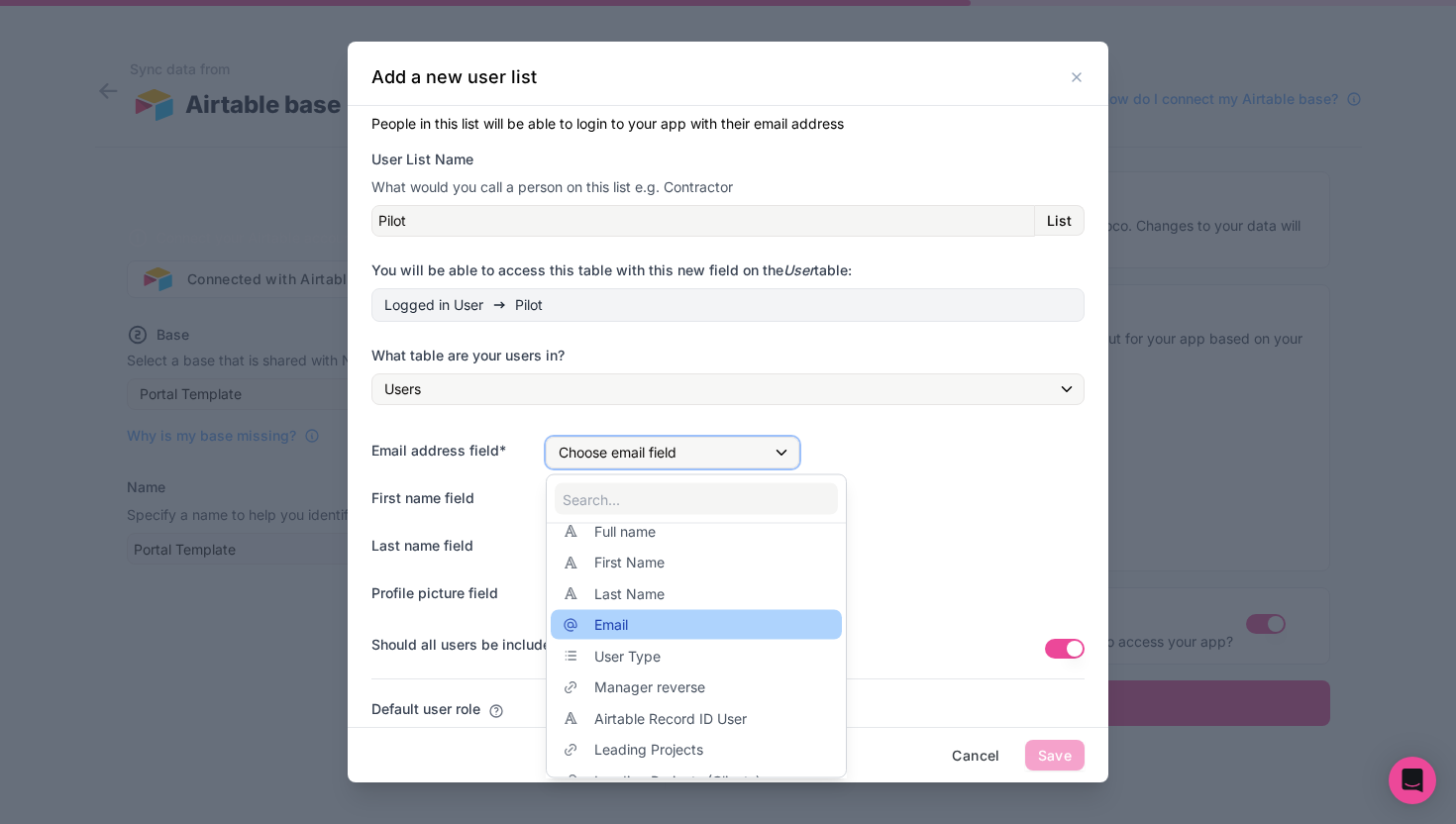 scroll, scrollTop: 77, scrollLeft: 0, axis: vertical 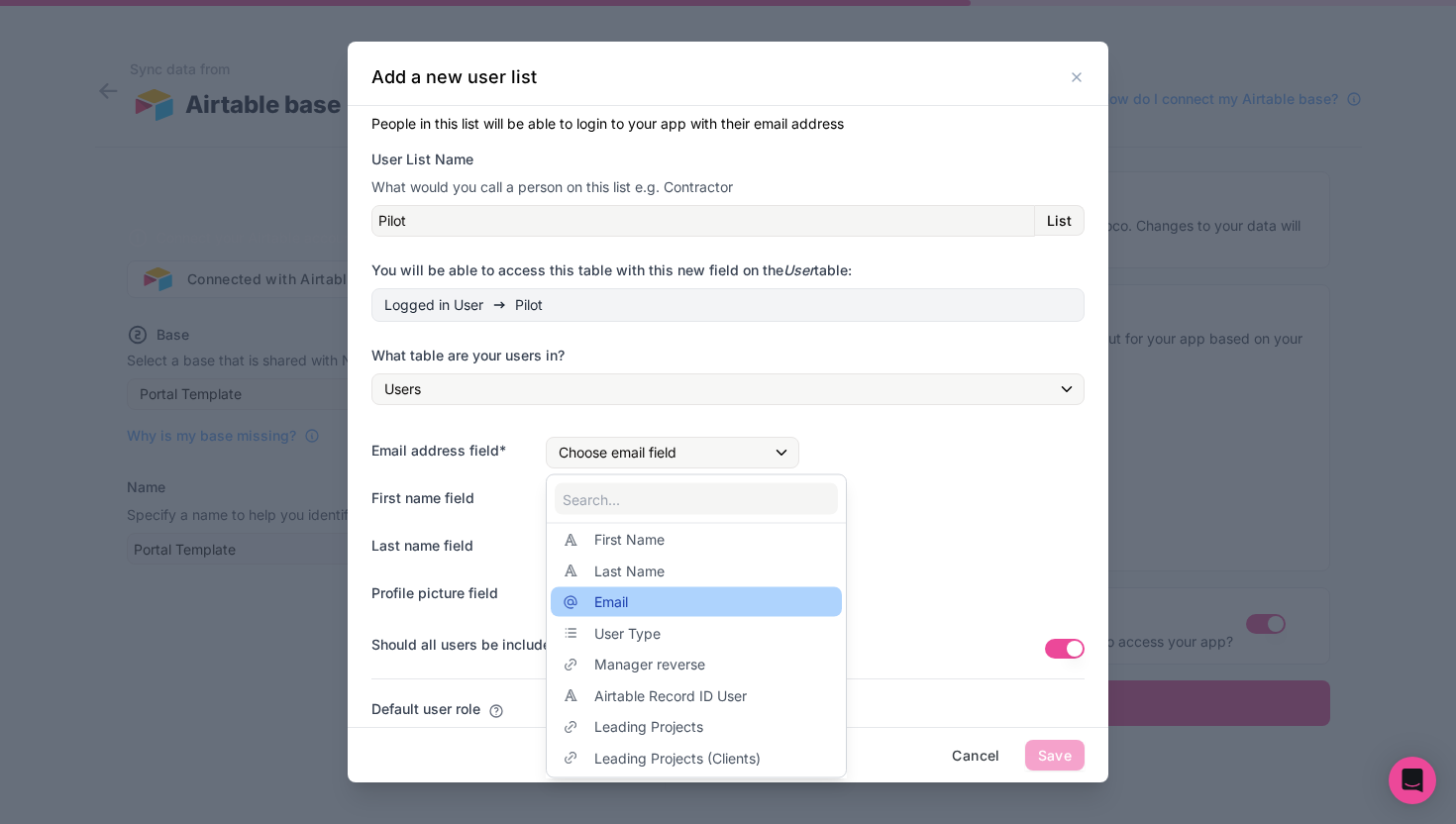 click on "Email" at bounding box center (696, 602) 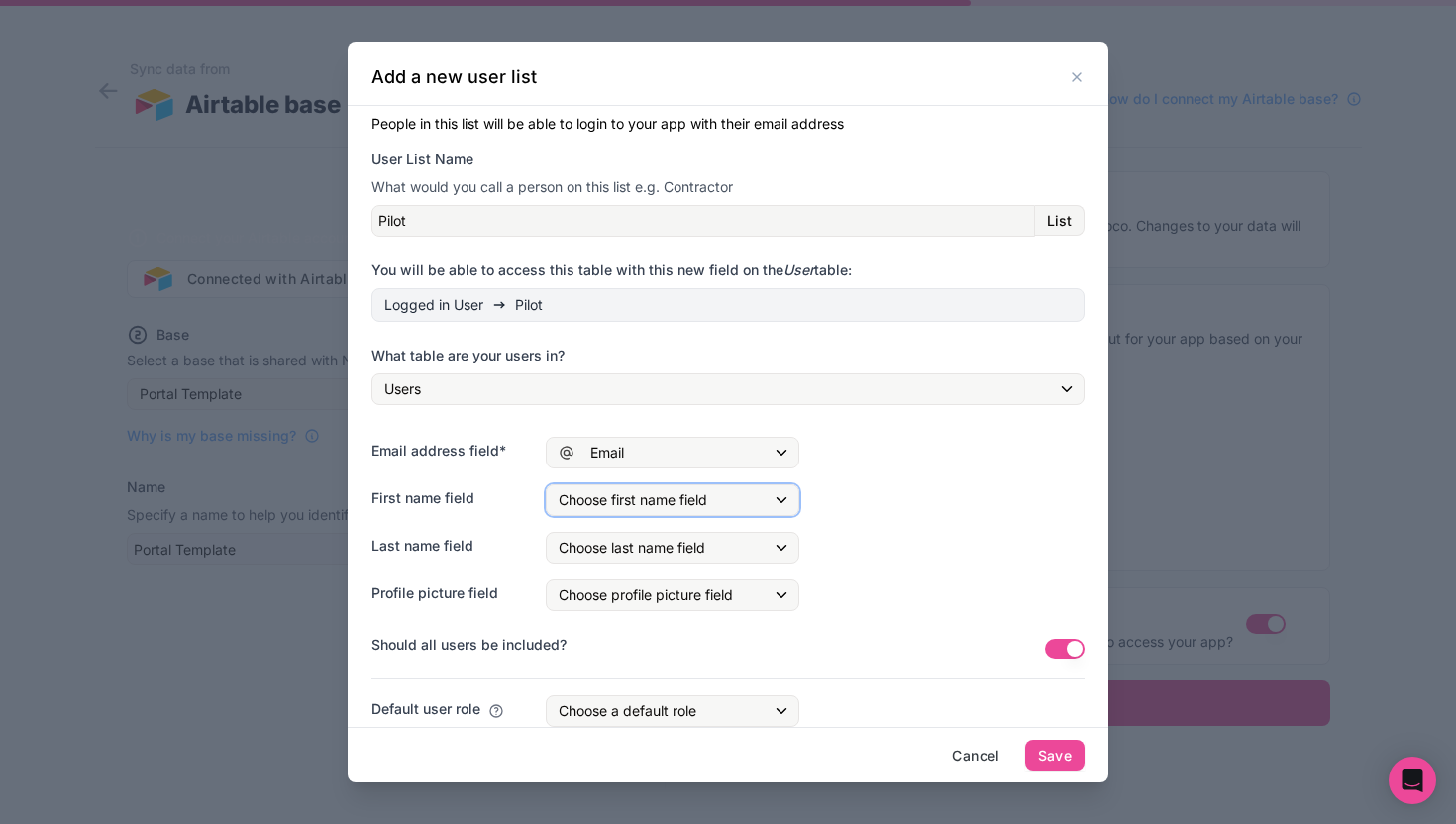 click on "Choose first name field" at bounding box center [633, 499] 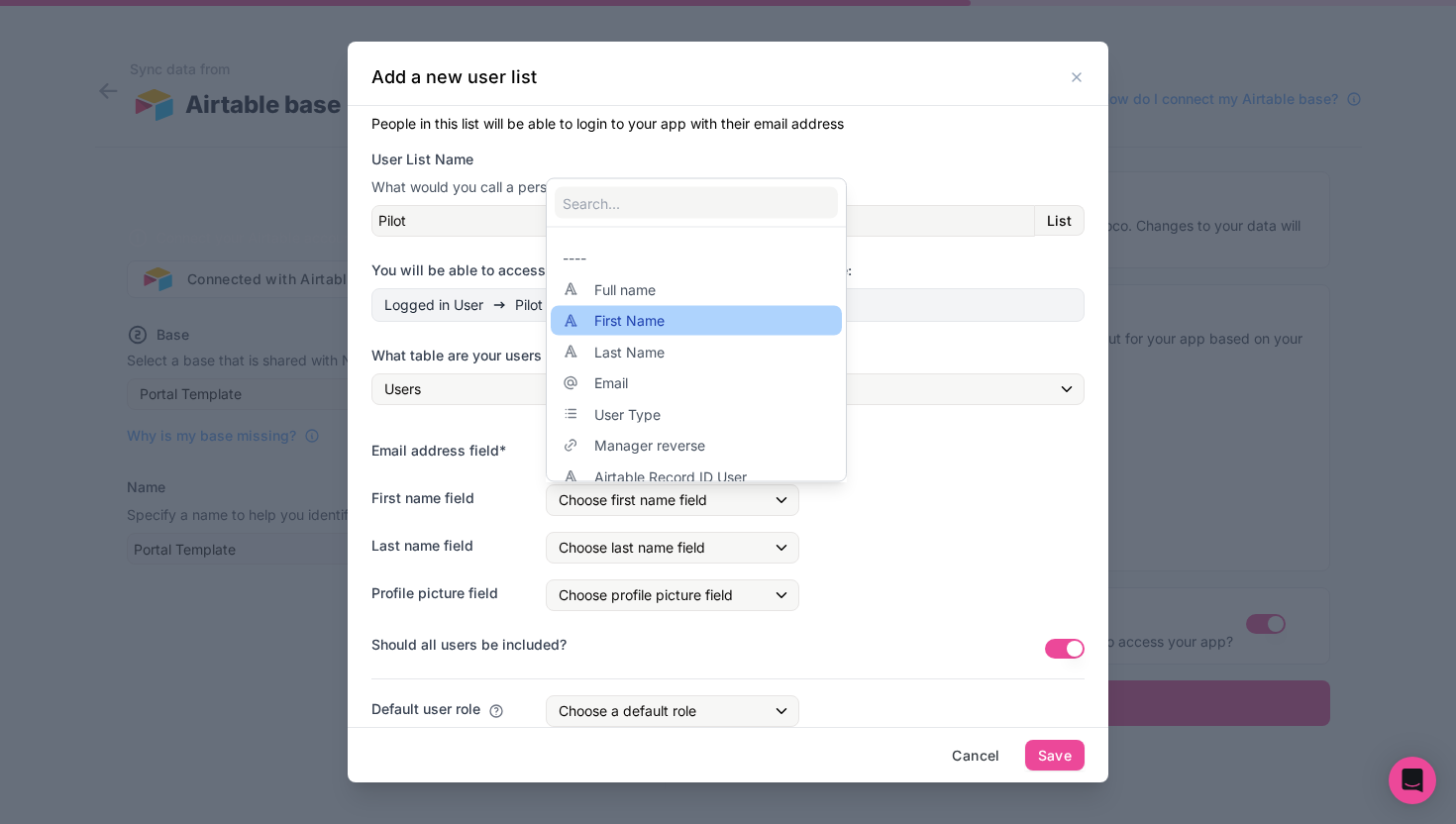 click on "First Name" at bounding box center [629, 321] 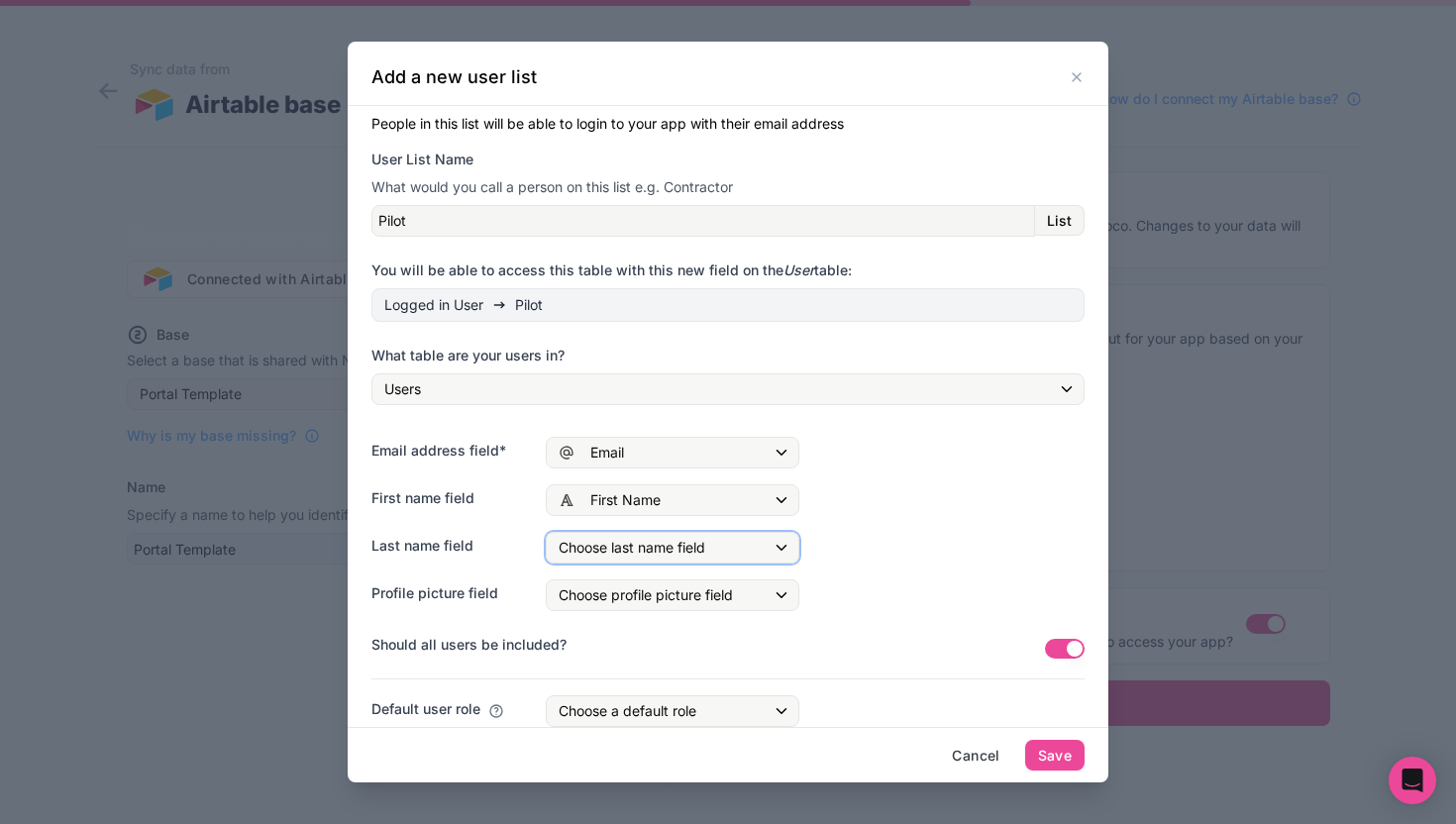 click on "Choose last name field" at bounding box center (673, 548) 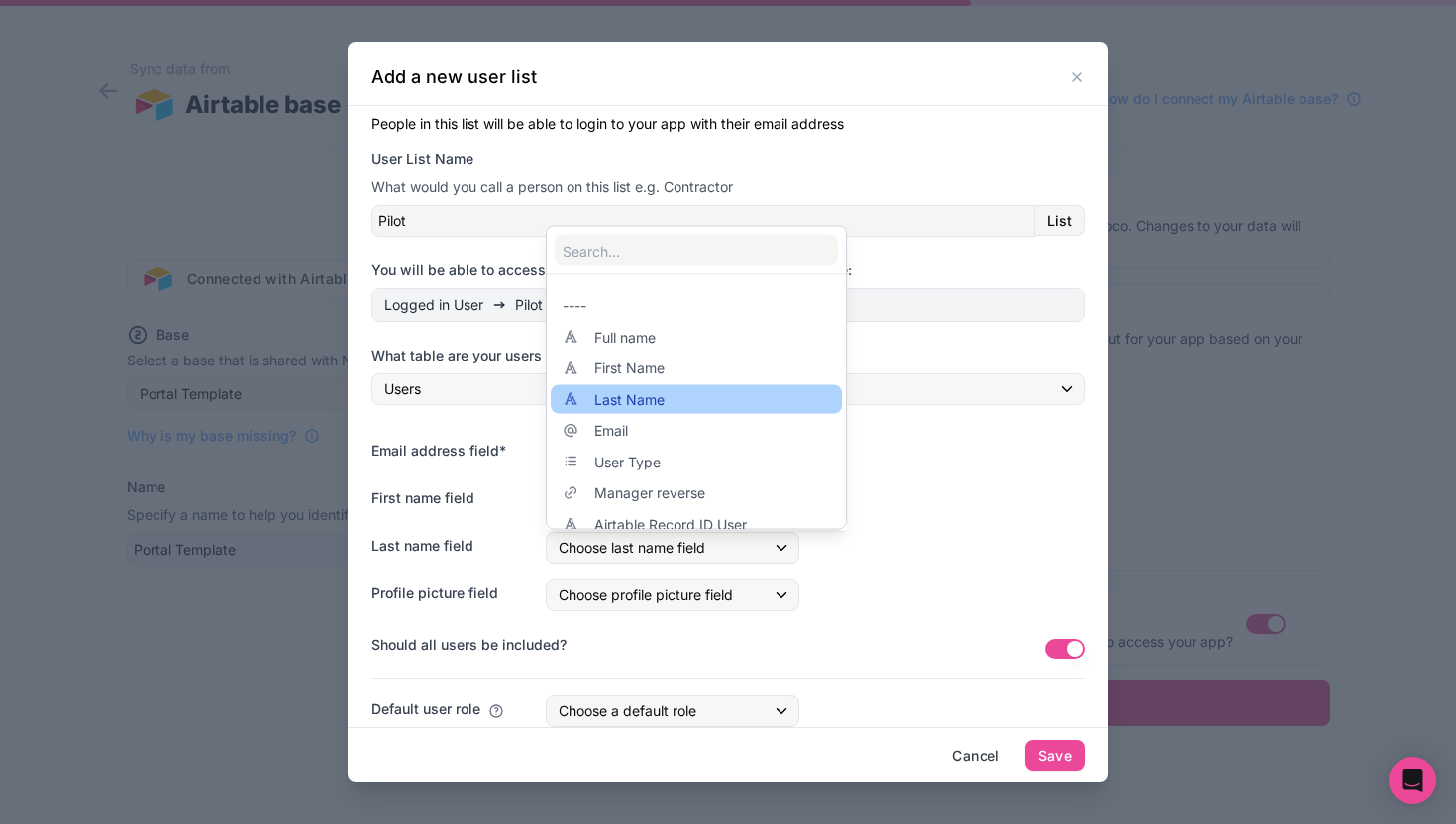 click on "Last Name" at bounding box center [629, 399] 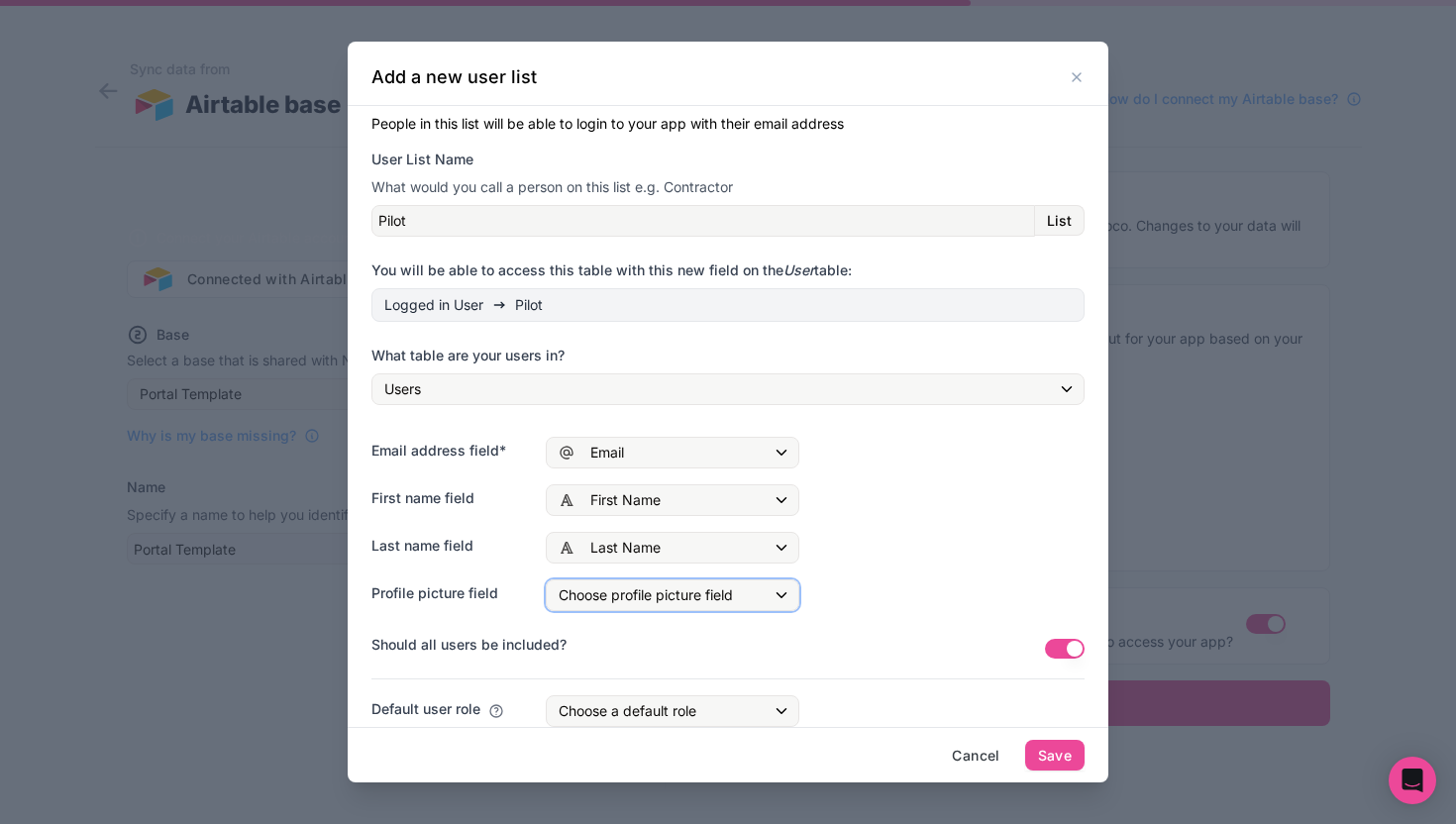 click on "Choose profile picture field" at bounding box center (646, 594) 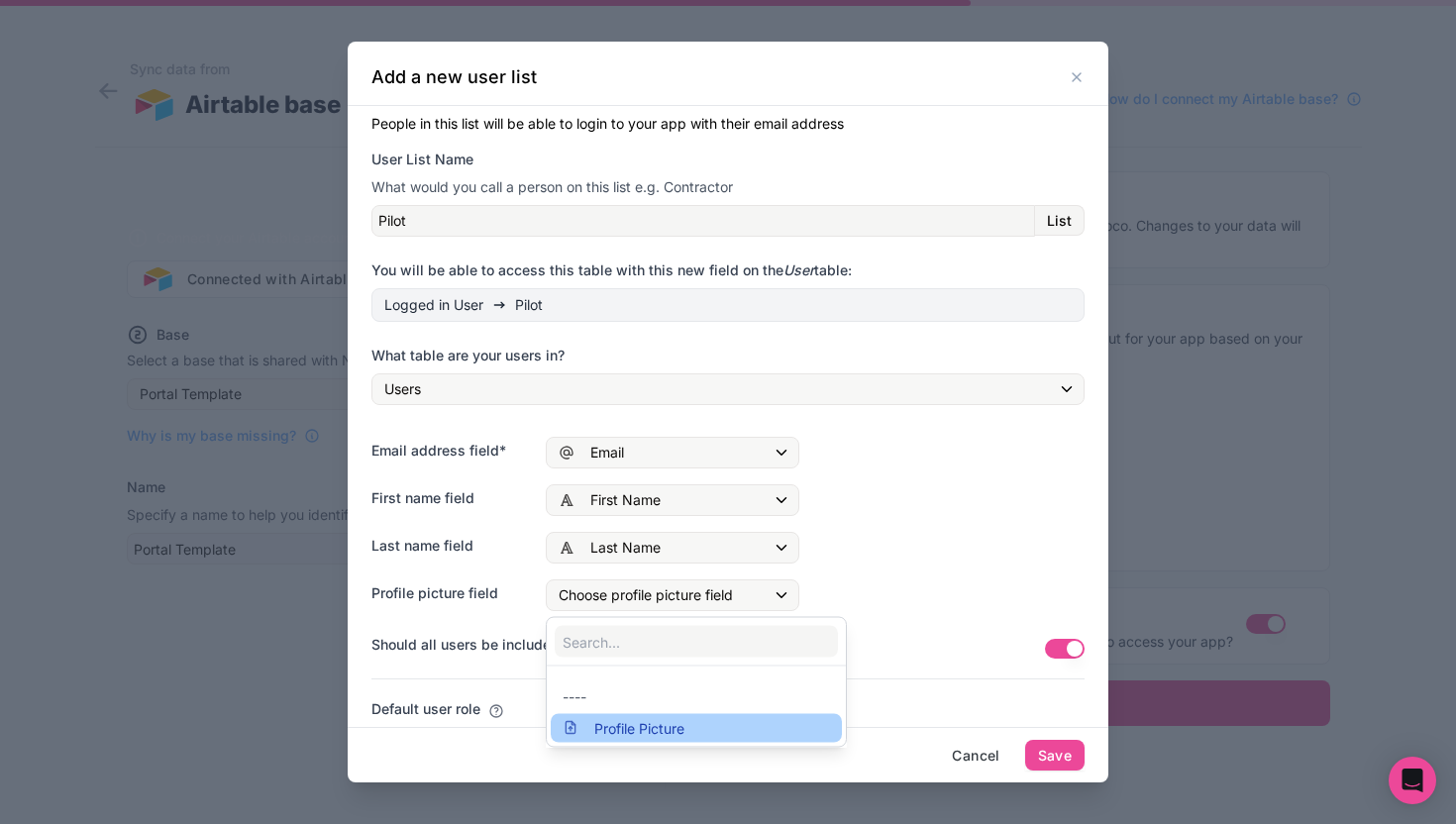 click on "Profile Picture" at bounding box center [639, 728] 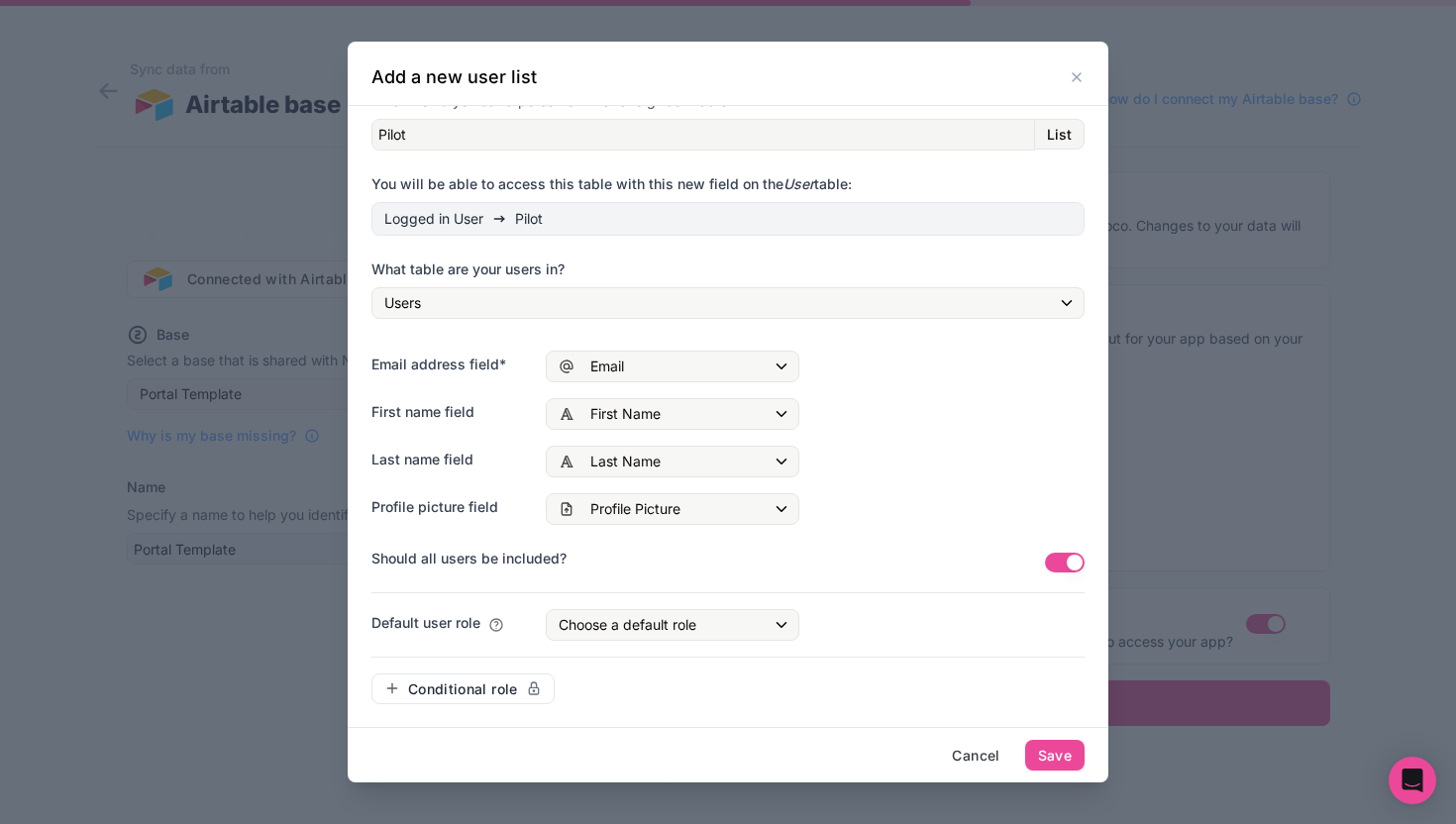 scroll, scrollTop: 95, scrollLeft: 0, axis: vertical 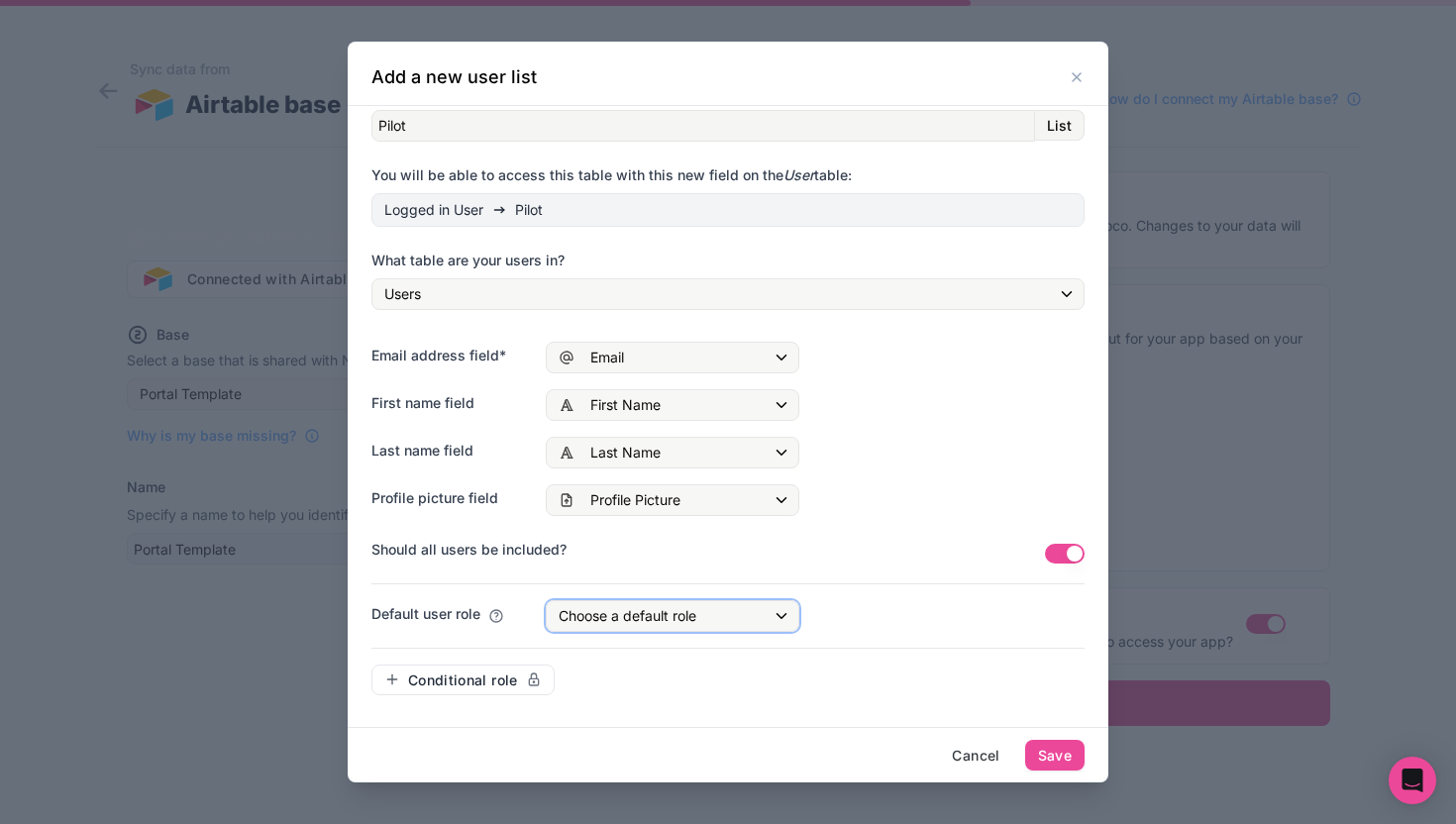 click on "Choose a default role" at bounding box center [673, 616] 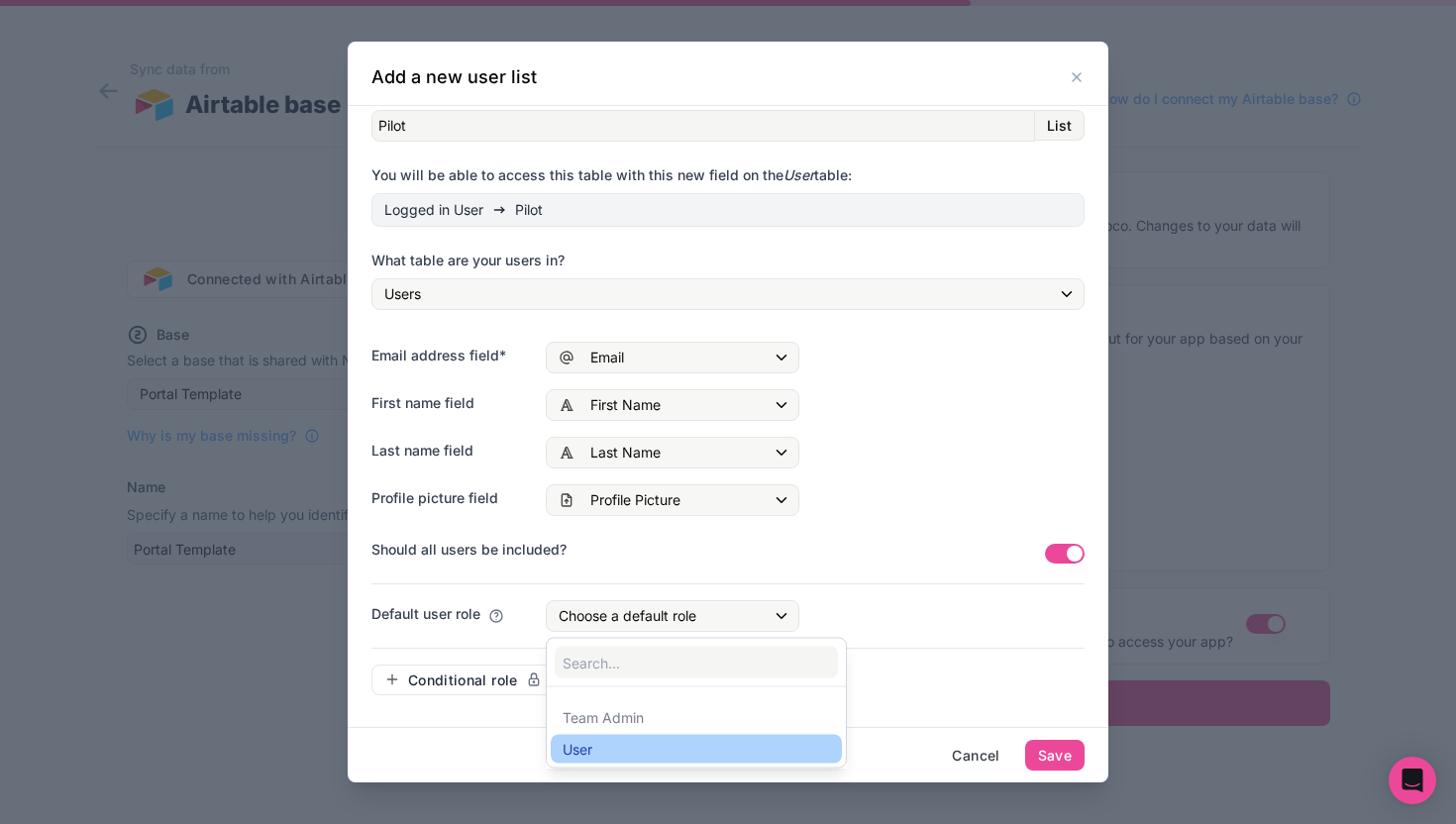 click on "User" at bounding box center (696, 749) 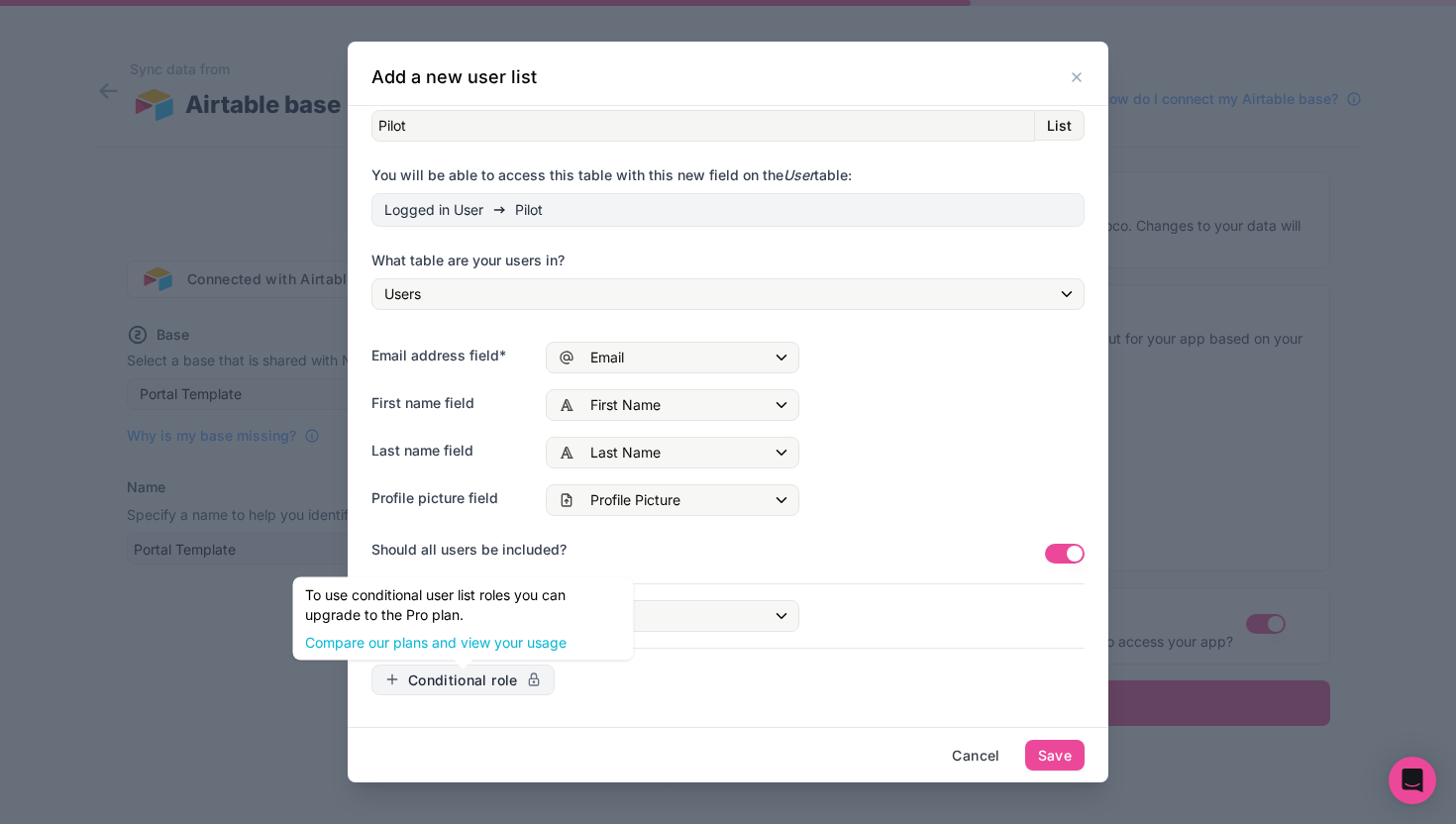 click on "Conditional role" at bounding box center [463, 680] 